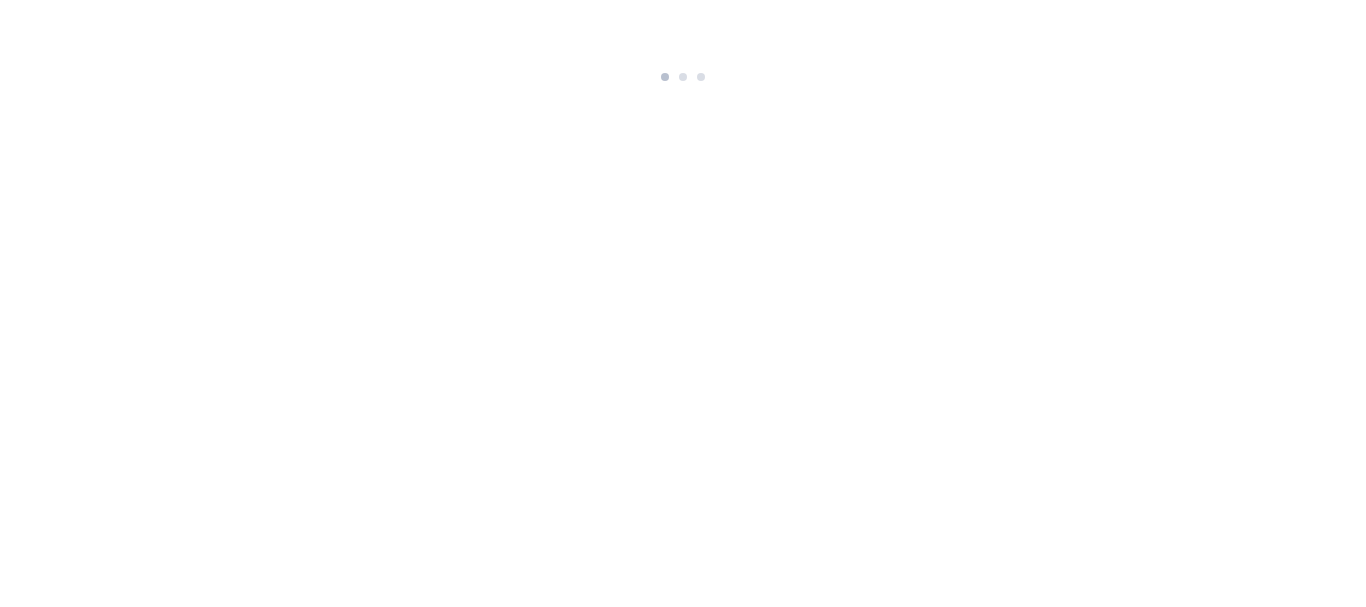 scroll, scrollTop: 0, scrollLeft: 0, axis: both 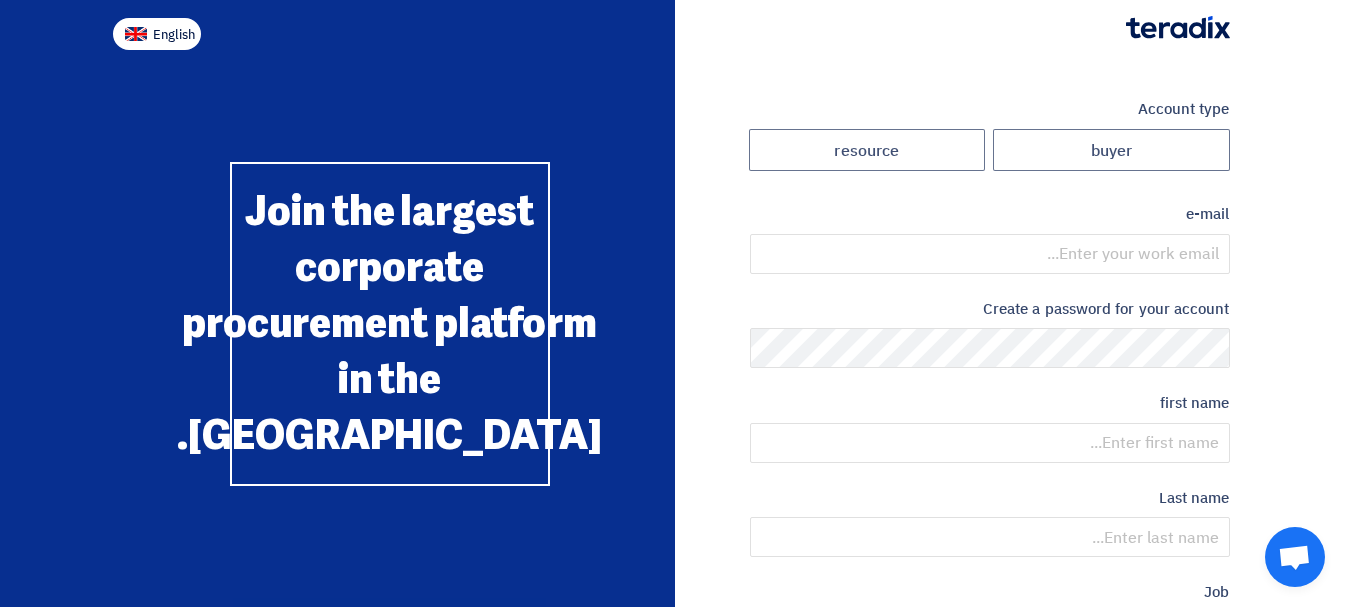 click 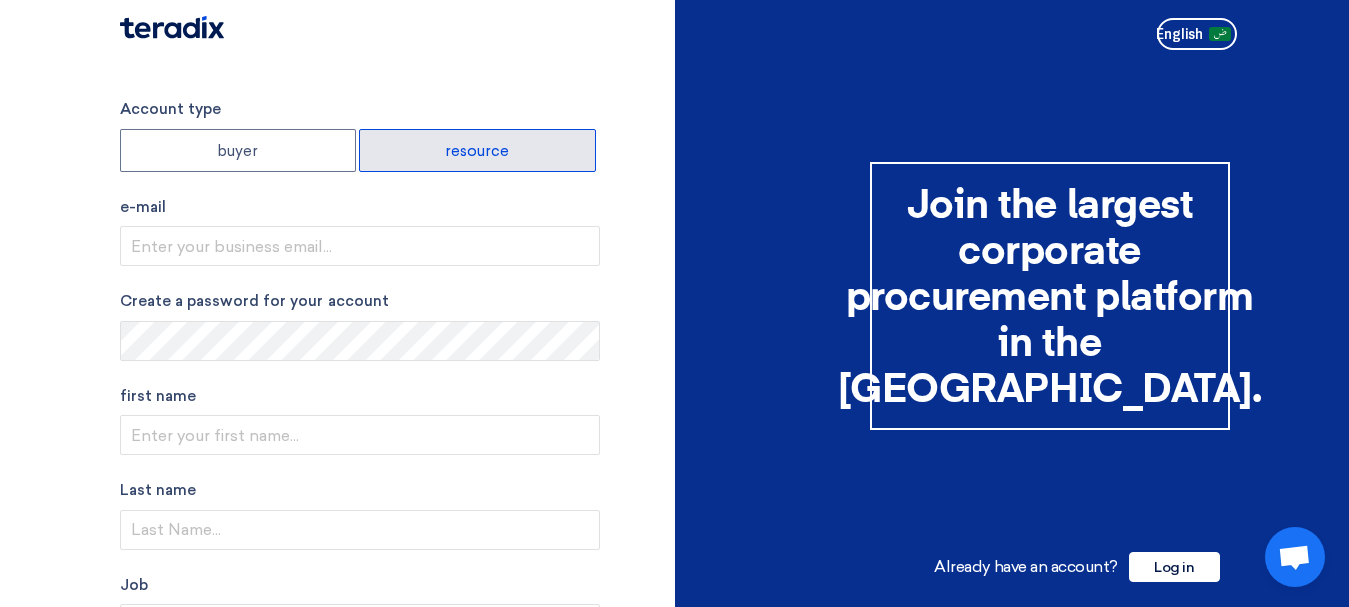 click on "resource" 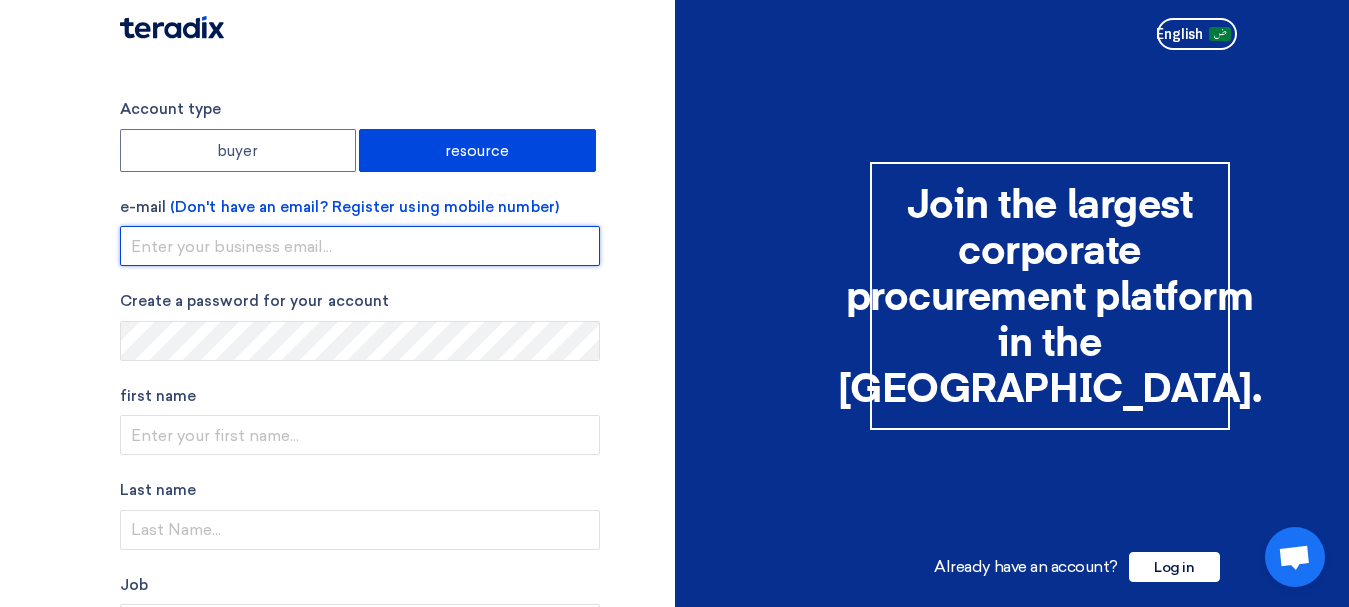 click at bounding box center (360, 246) 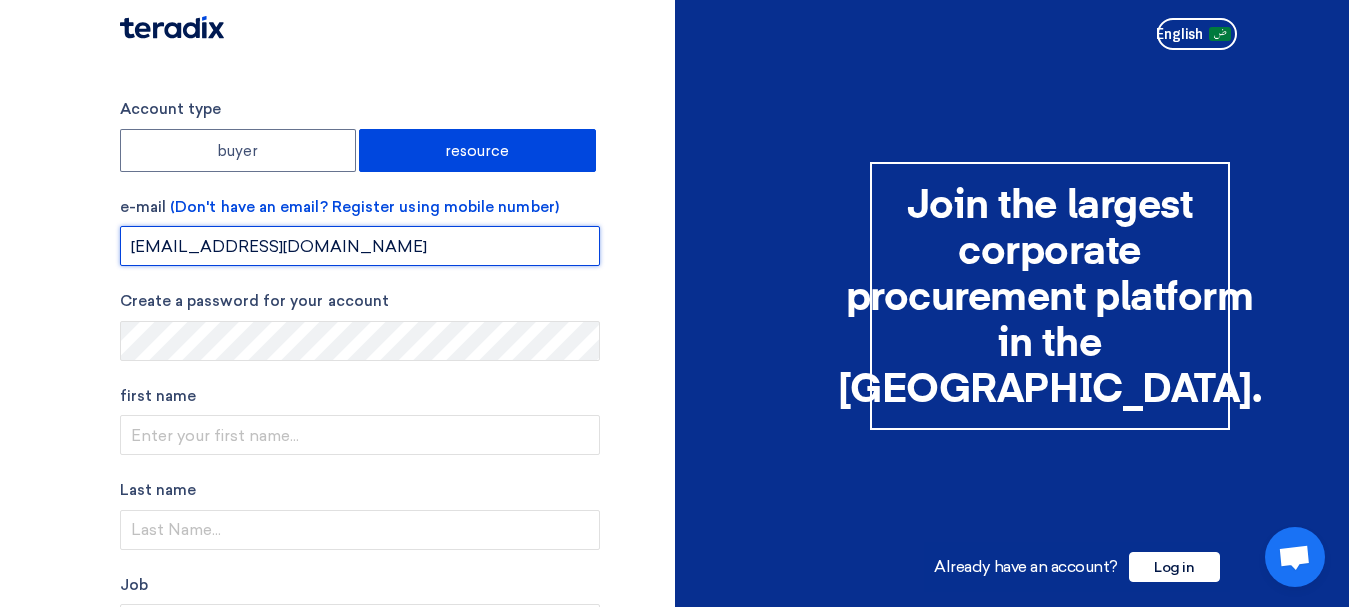 type on "wael@hats.media" 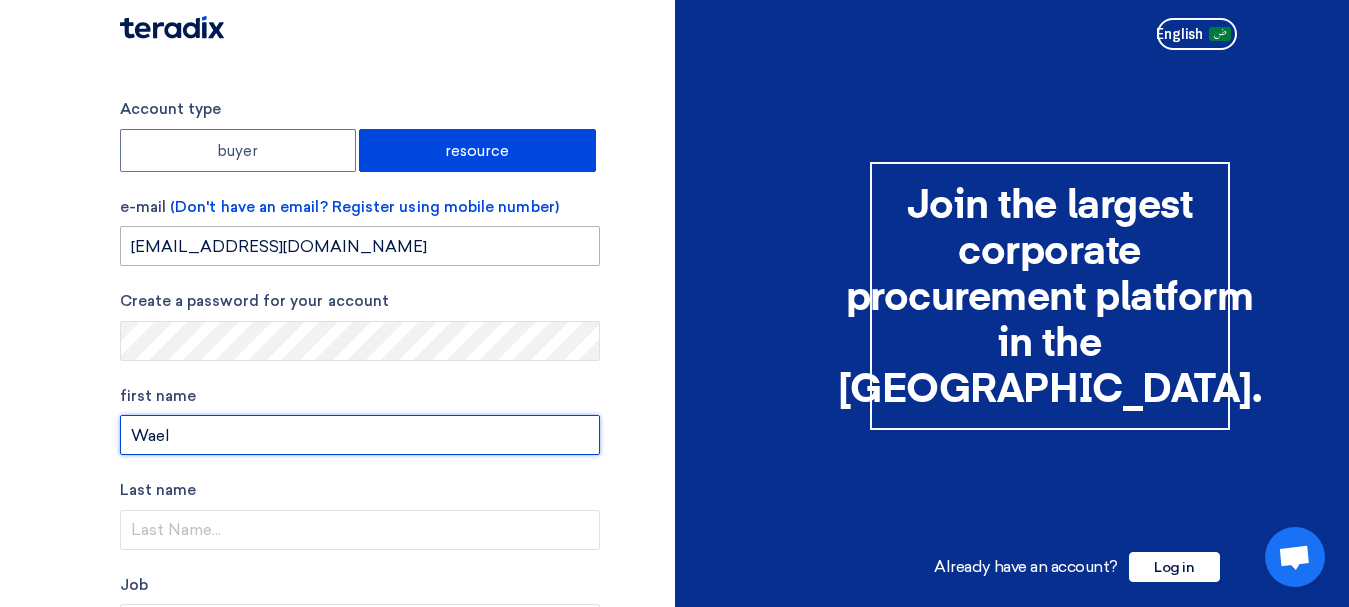 type on "Wael" 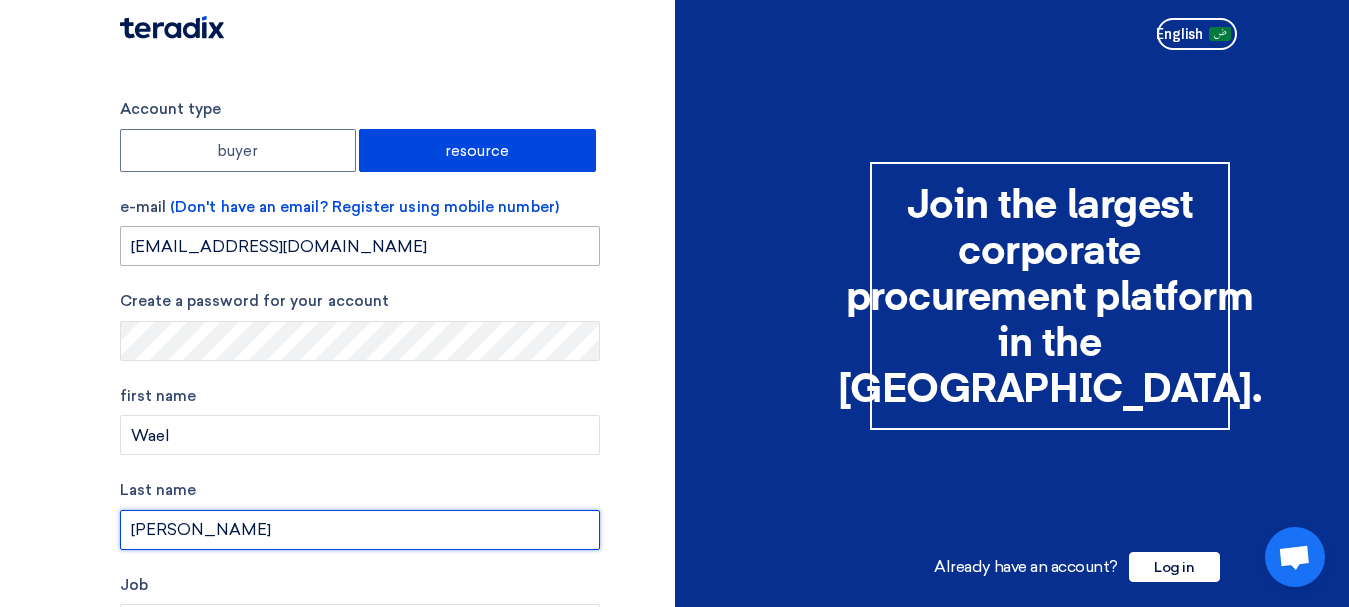type on "Atef" 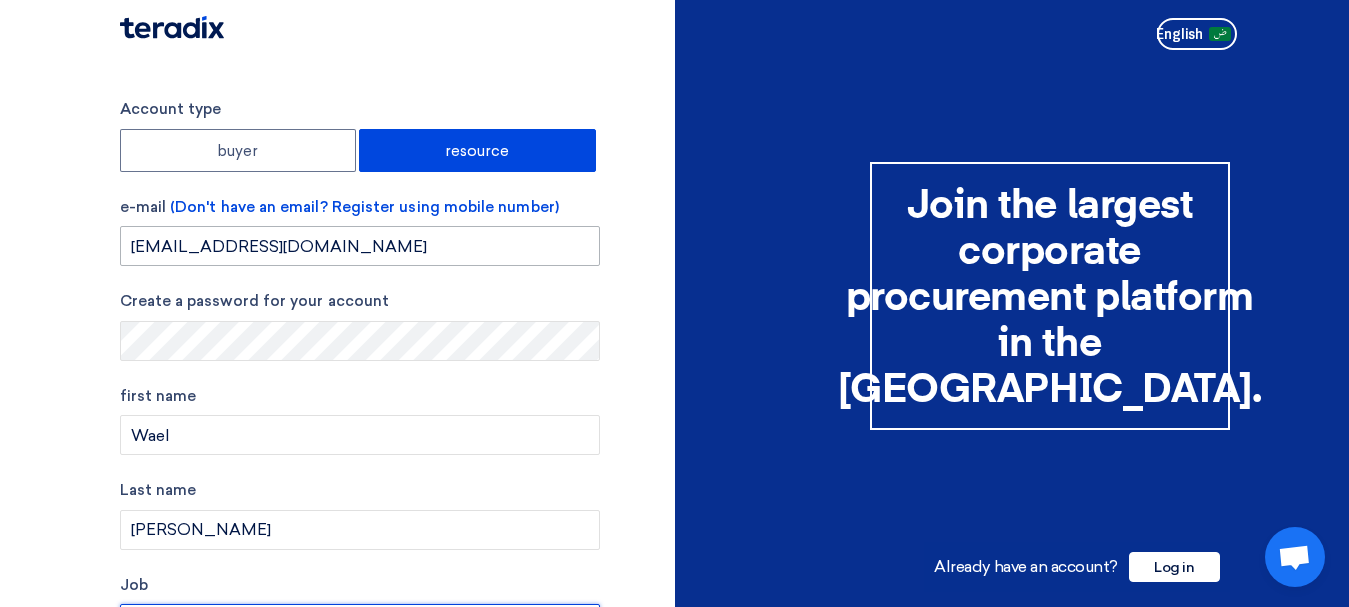 scroll, scrollTop: 37, scrollLeft: 0, axis: vertical 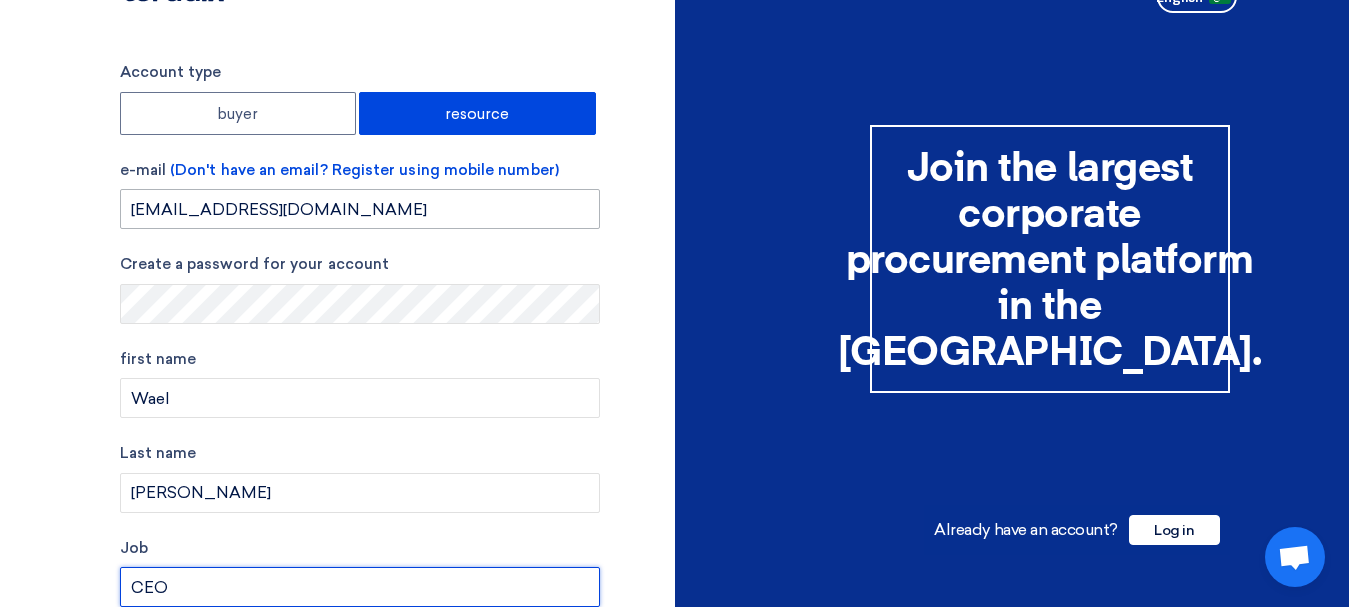 type on "CEO" 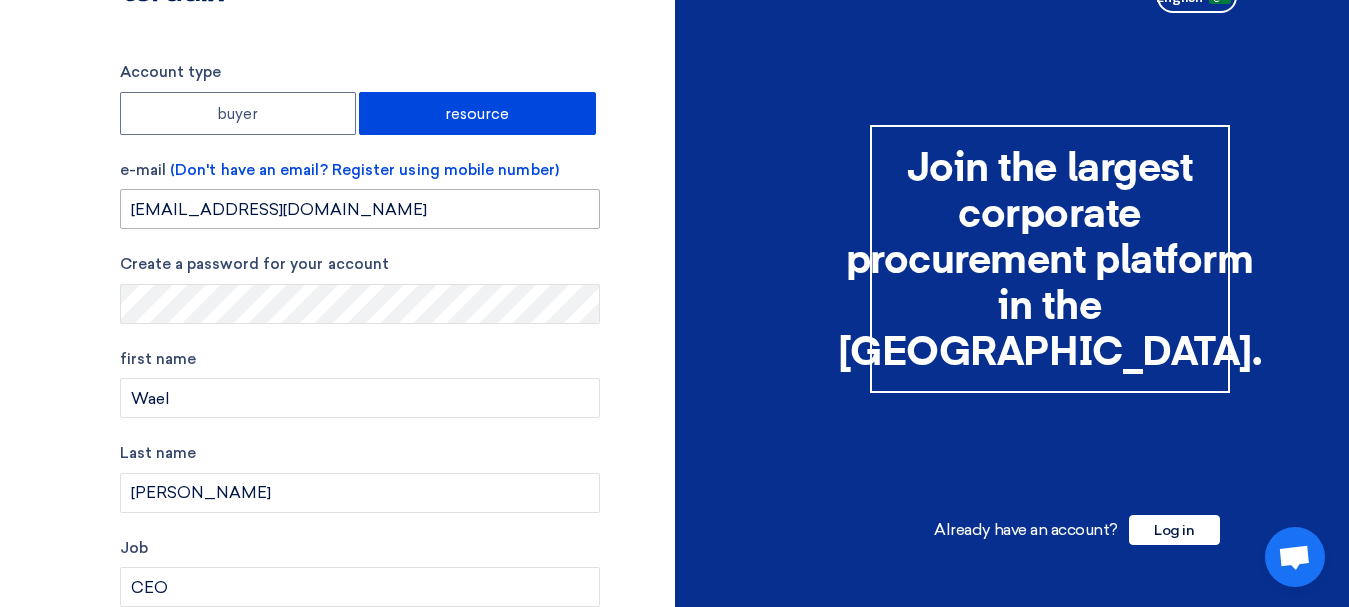 scroll, scrollTop: 415, scrollLeft: 0, axis: vertical 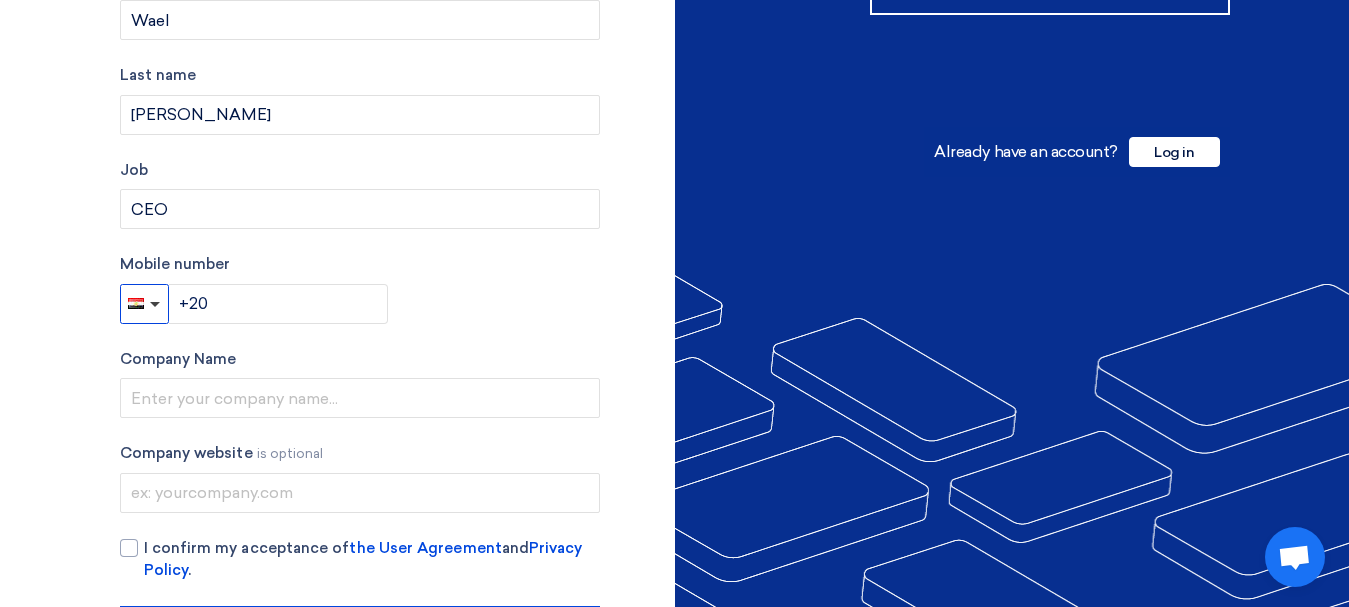 type 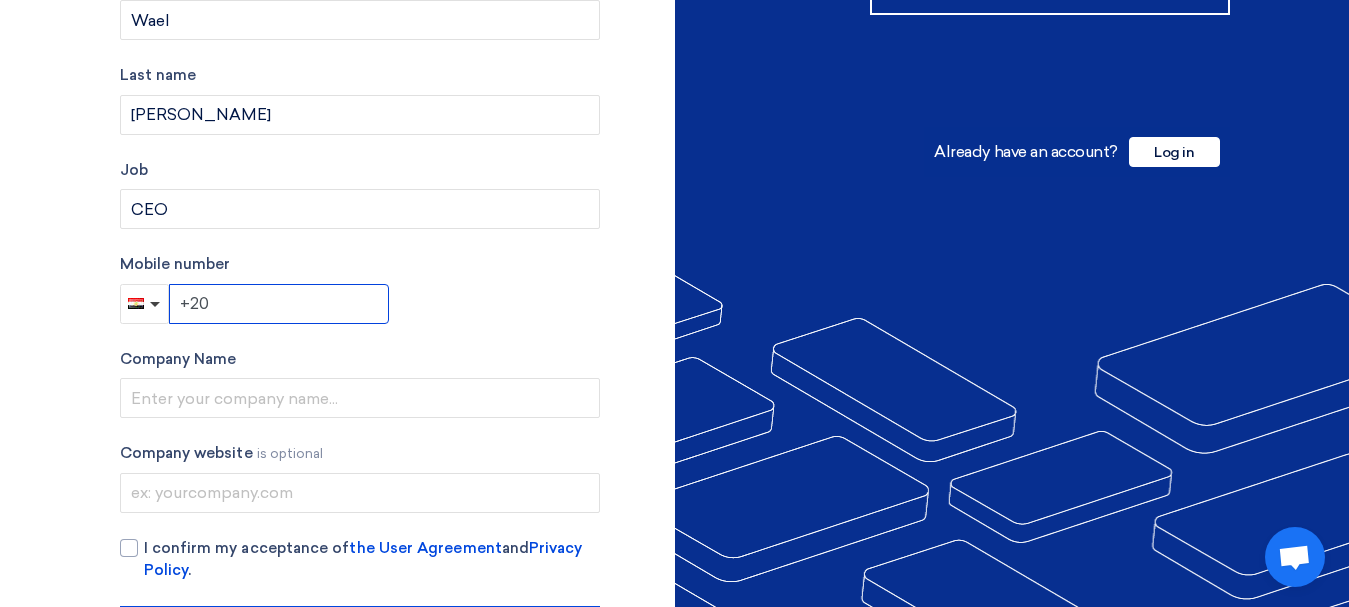click on "+20" 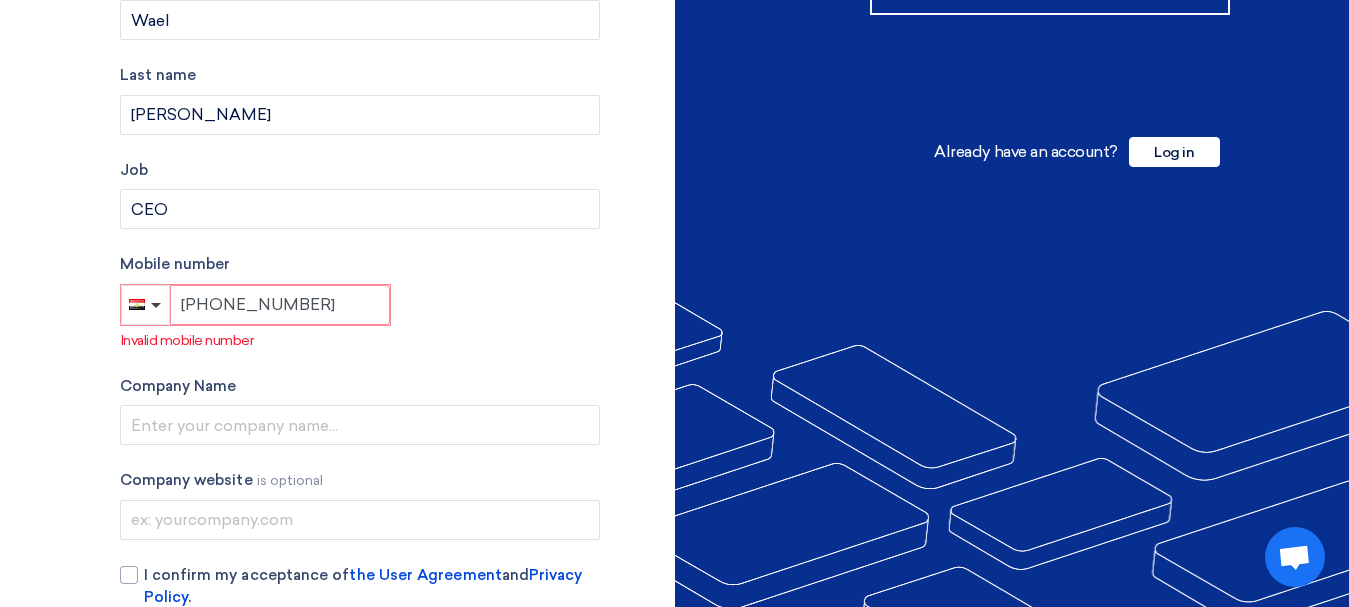 type on "+20 100669999" 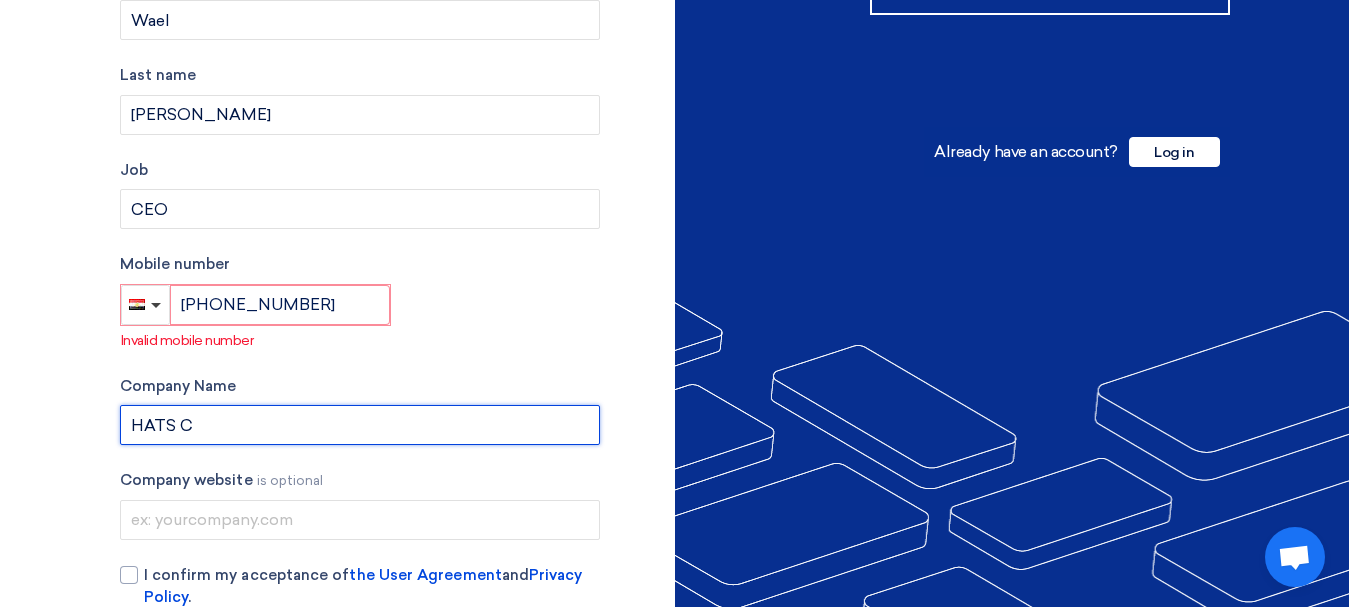 type on "HATS C" 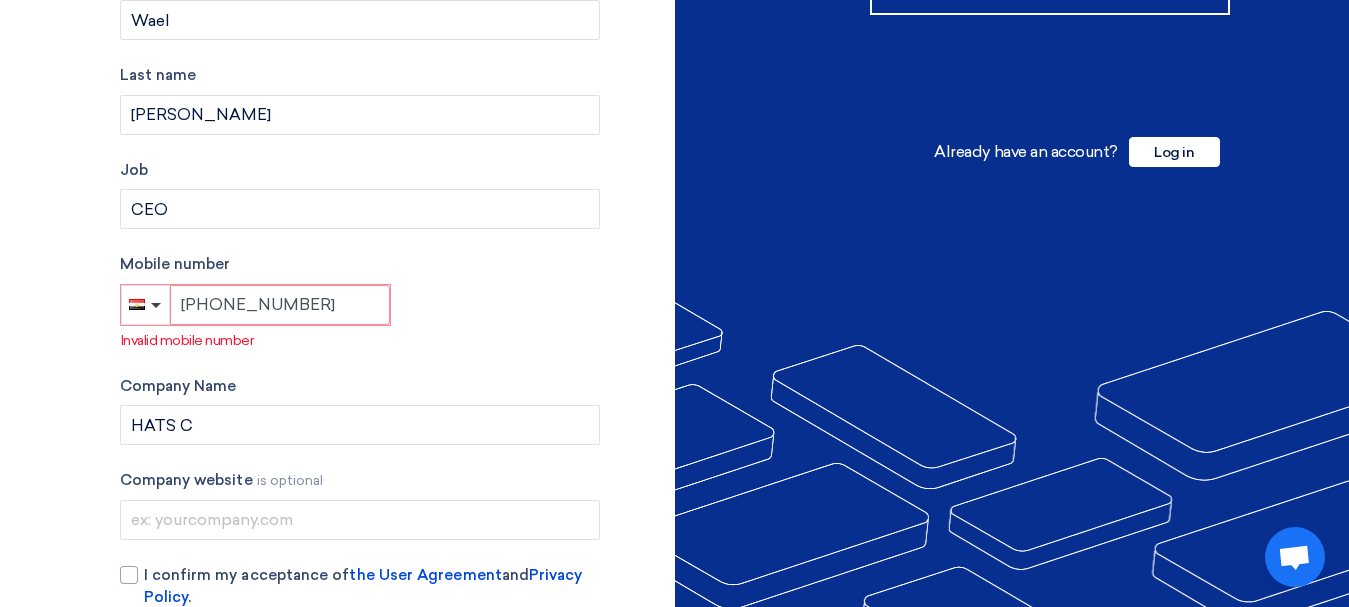 click on "+20 100669999" 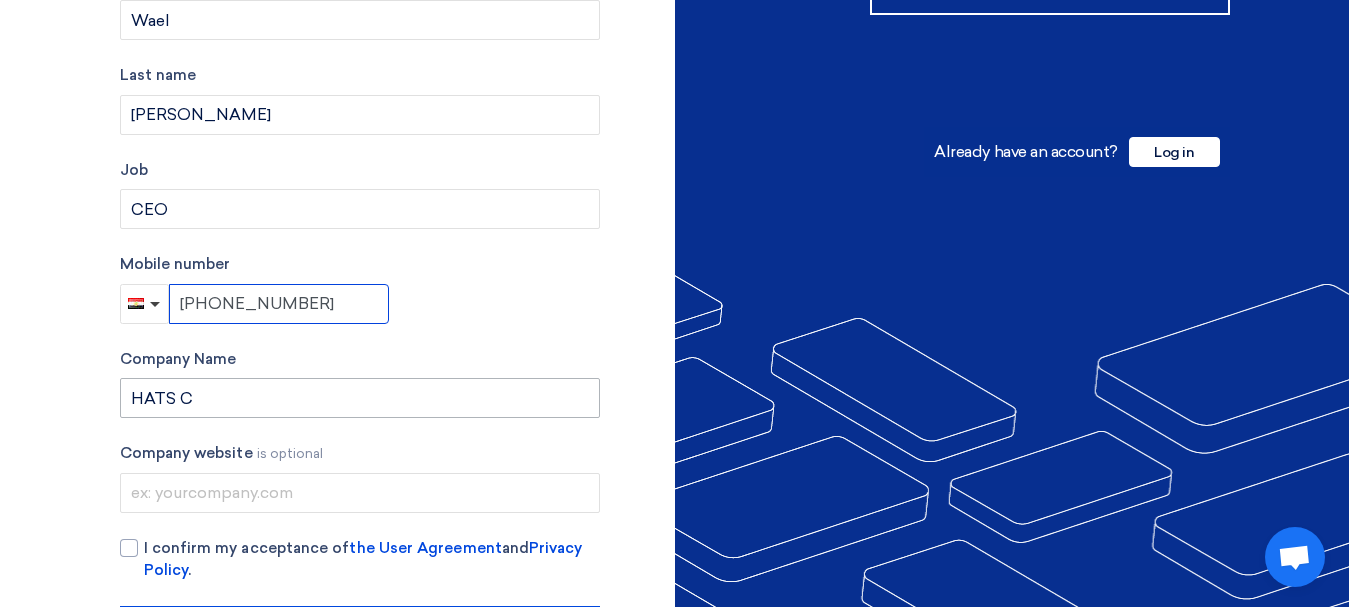 type on "[PHONE_NUMBER]" 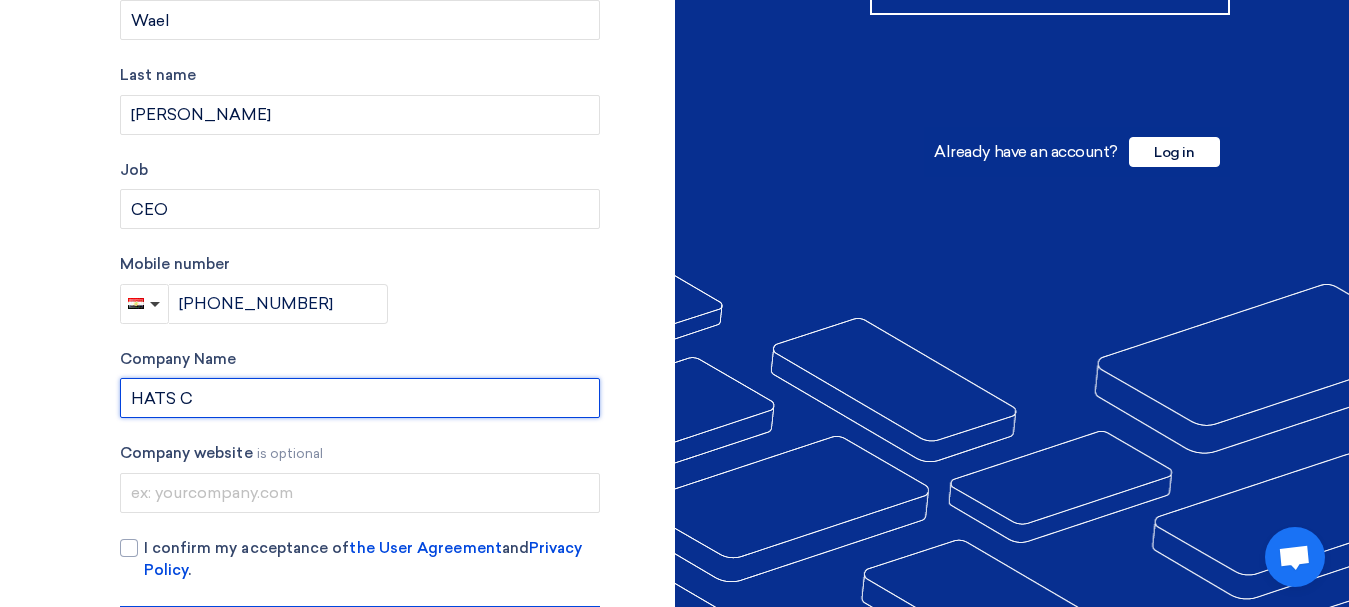 click on "HATS C" at bounding box center (360, 398) 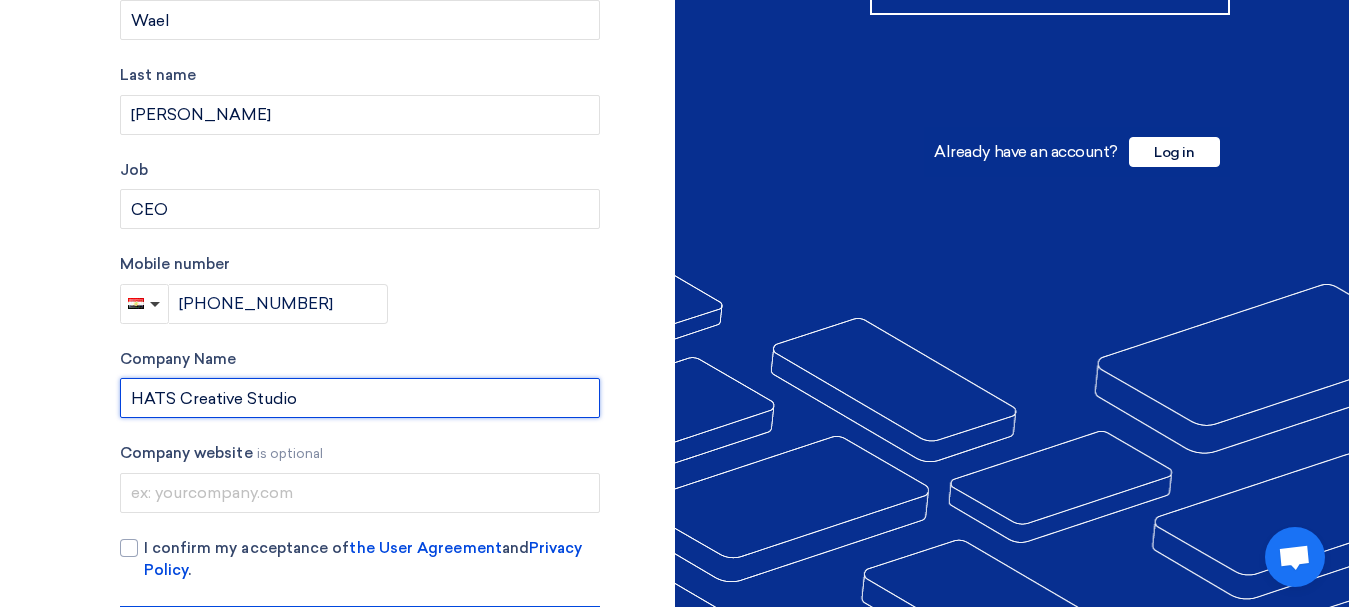 type on "HATS Creative Studio" 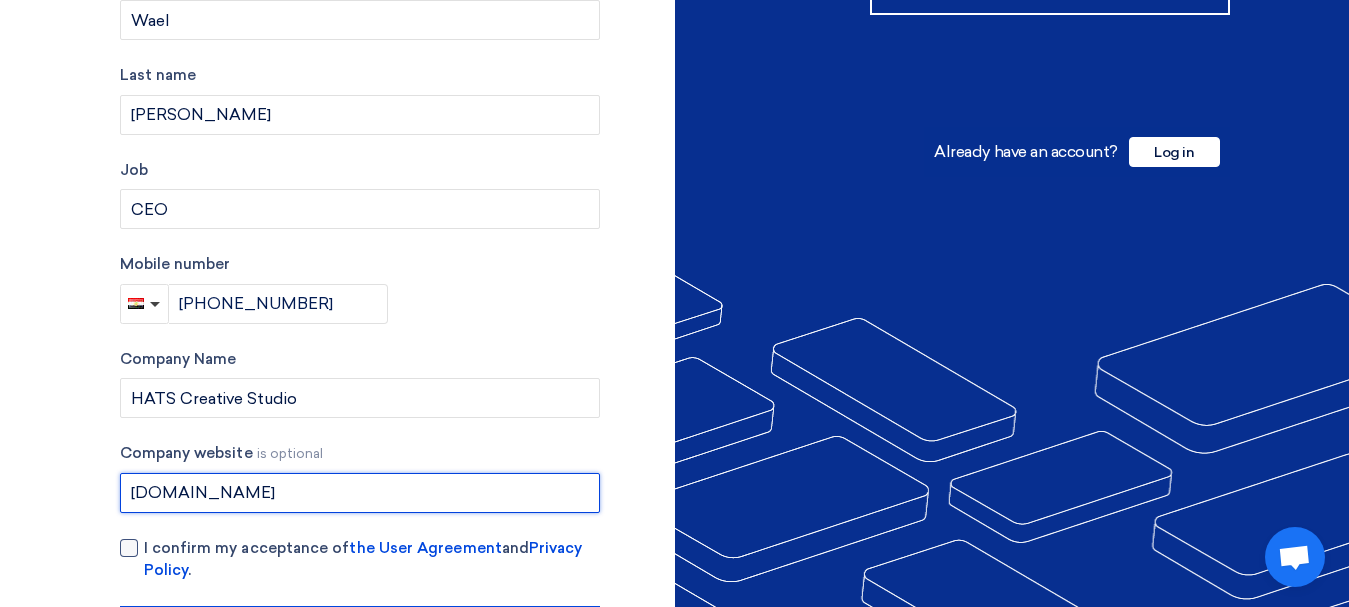 type on "[DOMAIN_NAME]" 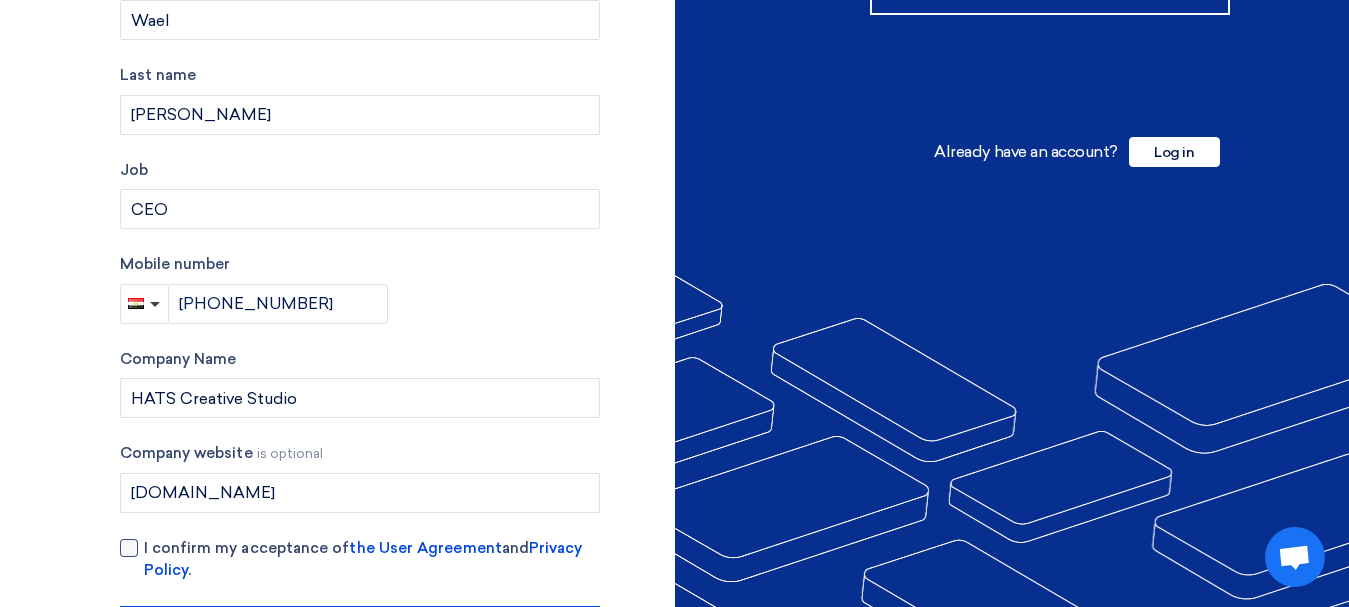 click 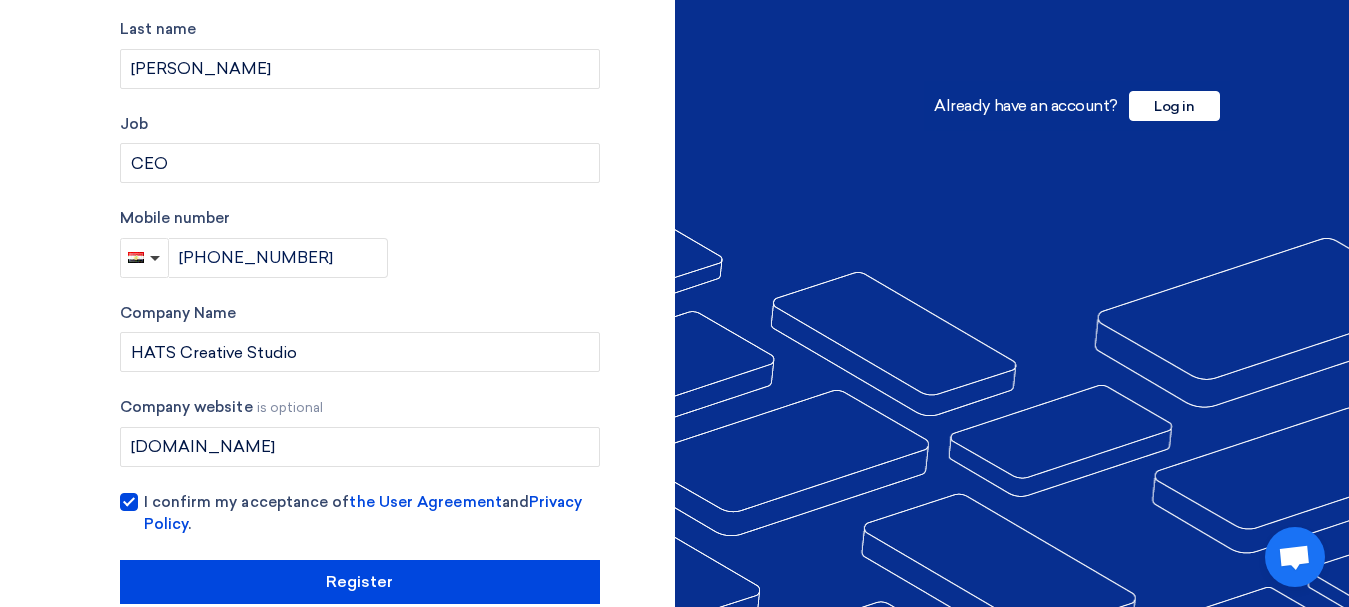 scroll, scrollTop: 498, scrollLeft: 0, axis: vertical 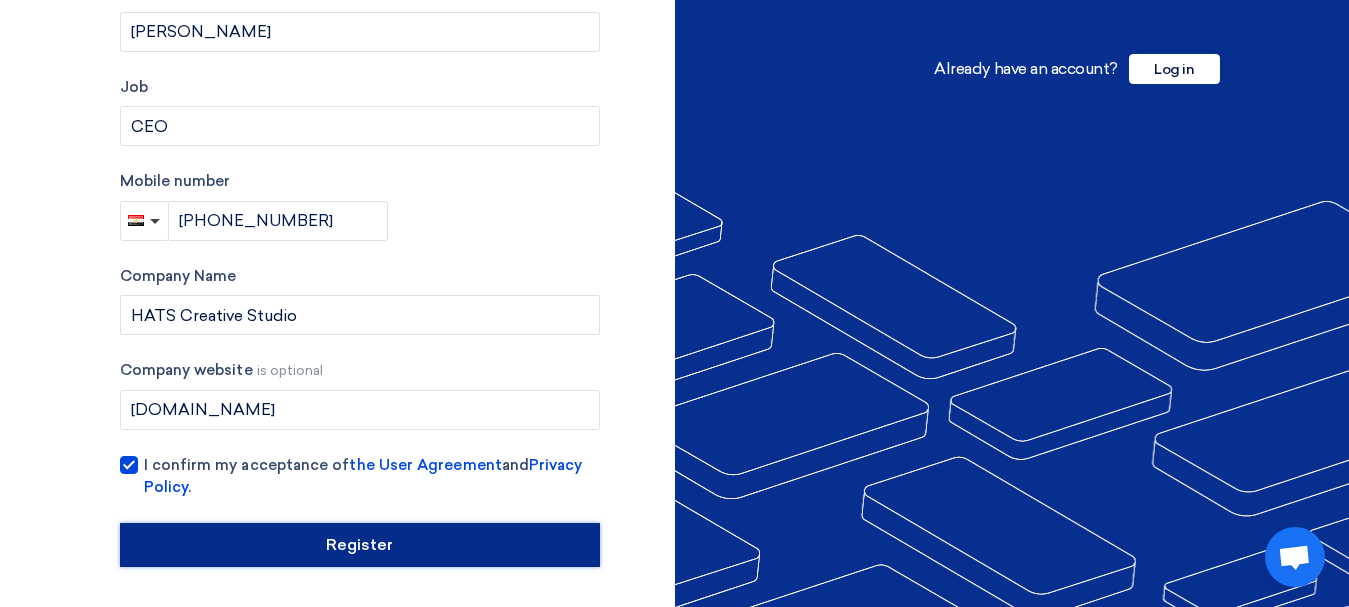 click on "Register" 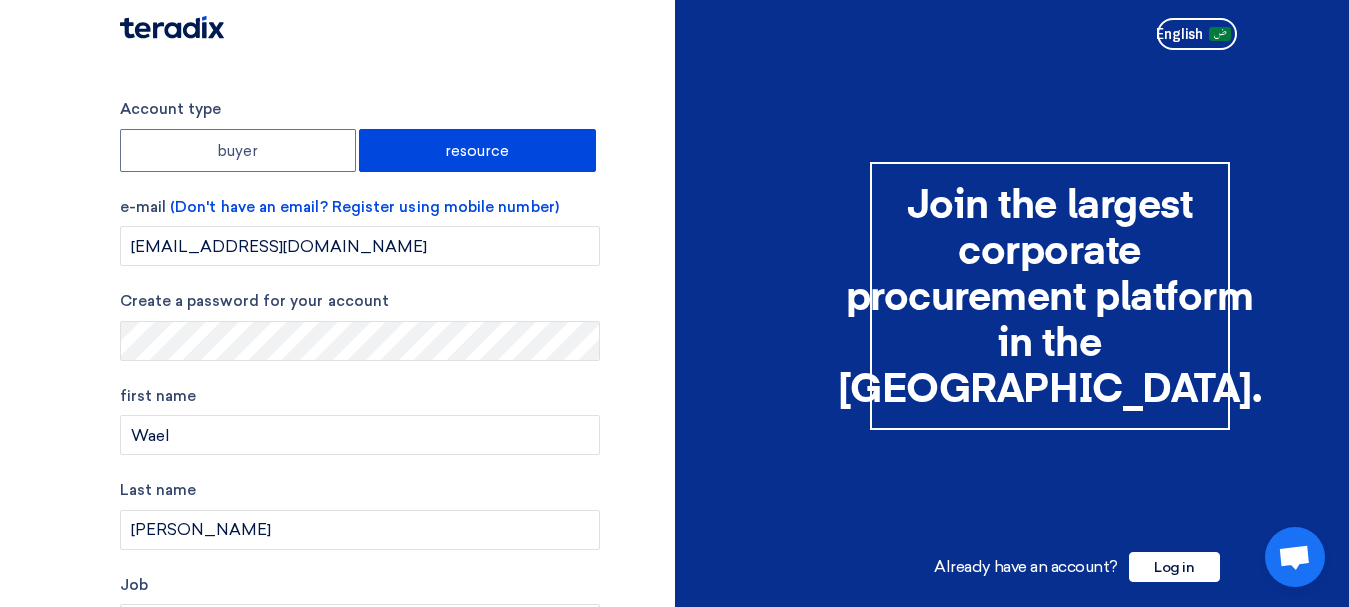 scroll, scrollTop: 1, scrollLeft: 0, axis: vertical 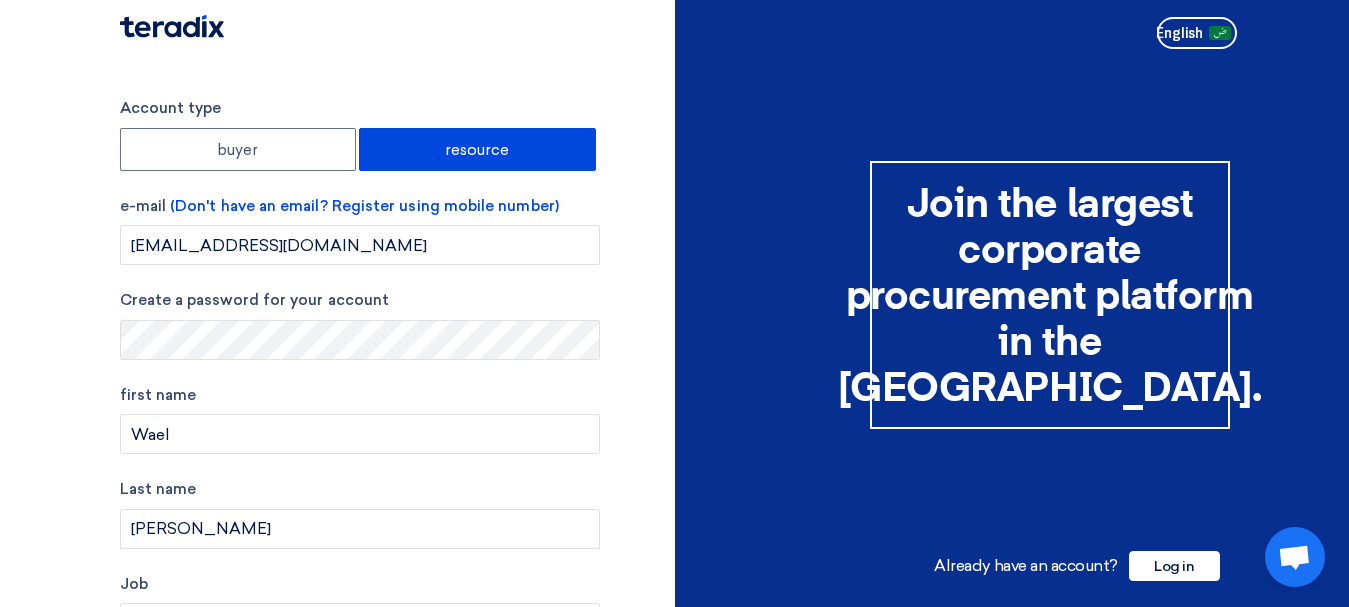 drag, startPoint x: 412, startPoint y: 539, endPoint x: 38, endPoint y: 284, distance: 452.6599 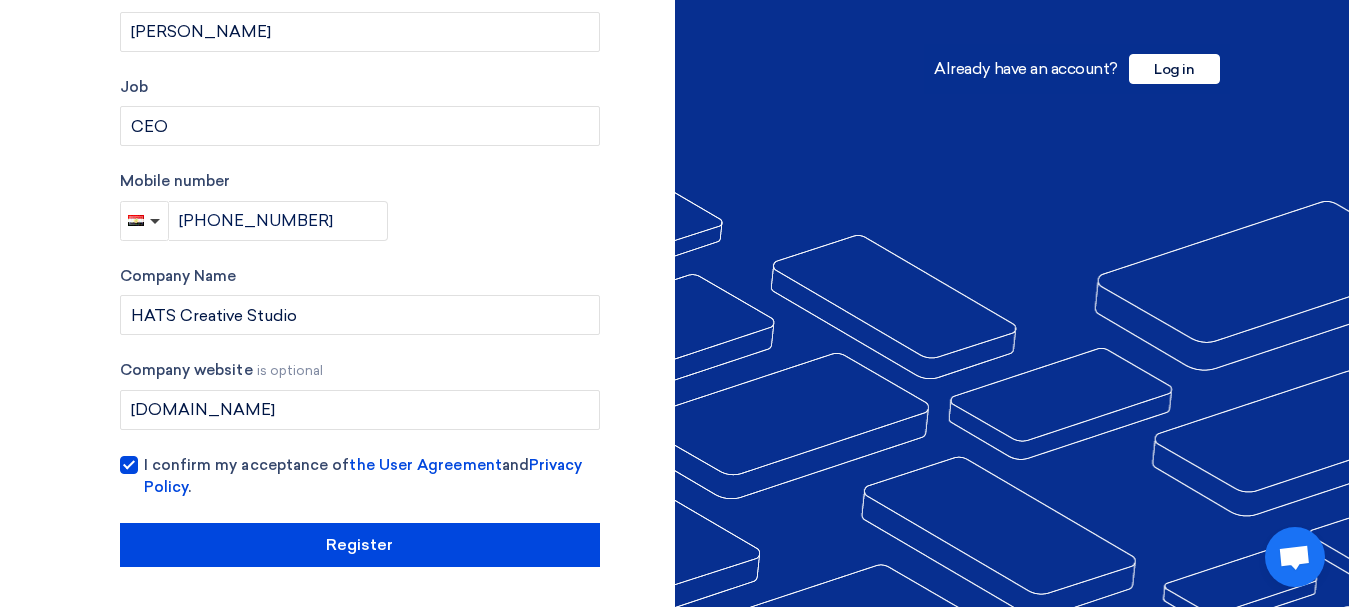 scroll, scrollTop: 496, scrollLeft: 0, axis: vertical 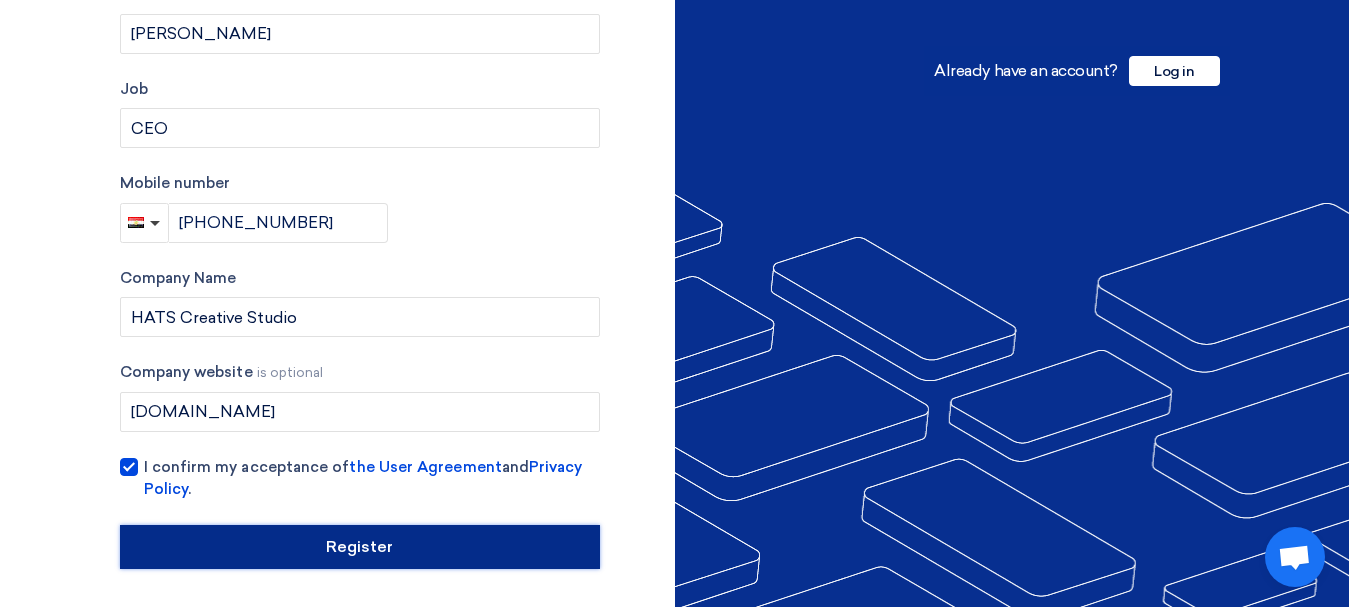 click on "Register" 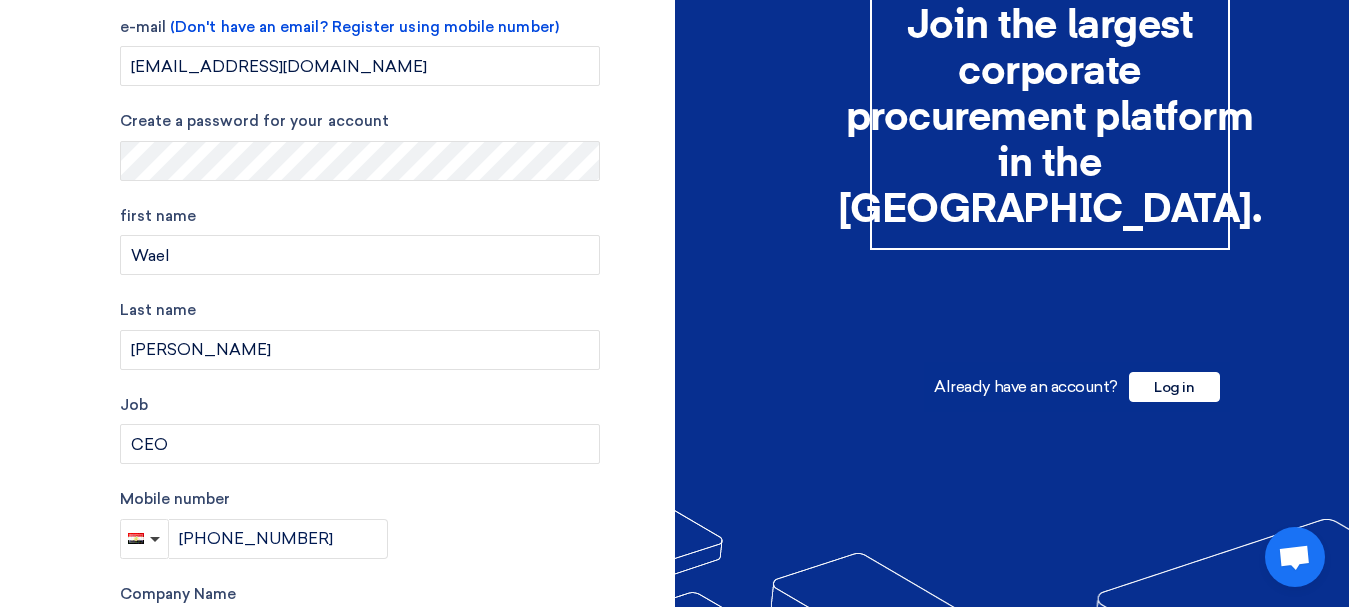 scroll, scrollTop: 80, scrollLeft: 0, axis: vertical 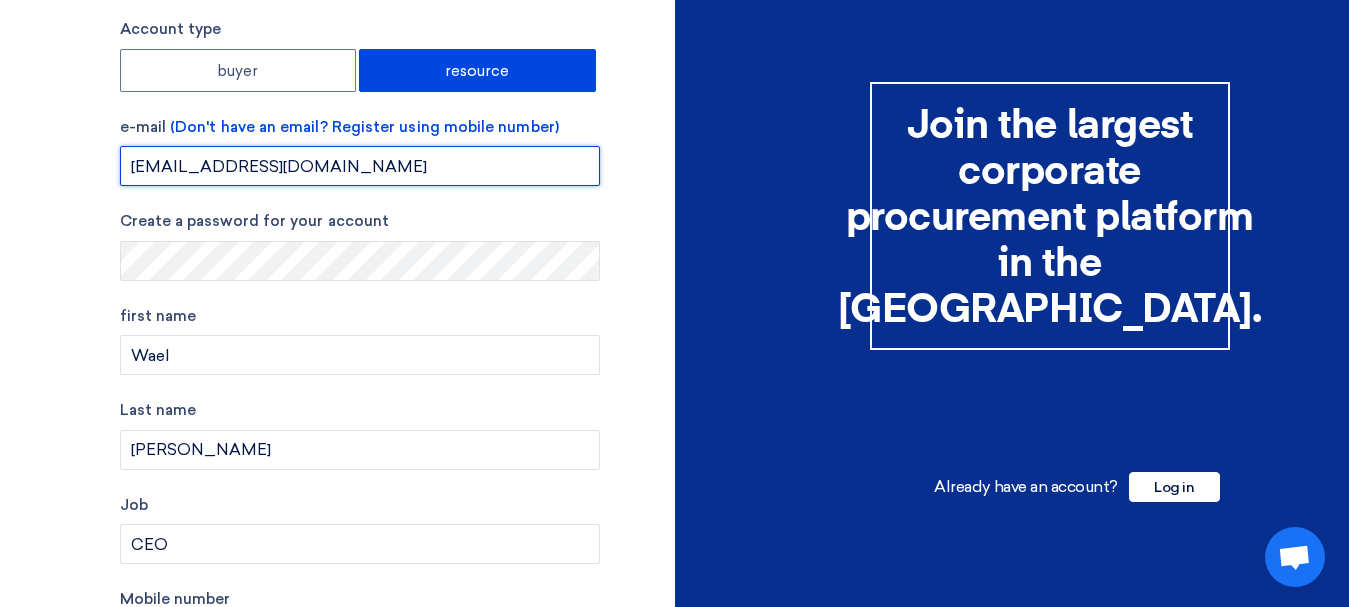 click on "wael@hats.media" at bounding box center [360, 166] 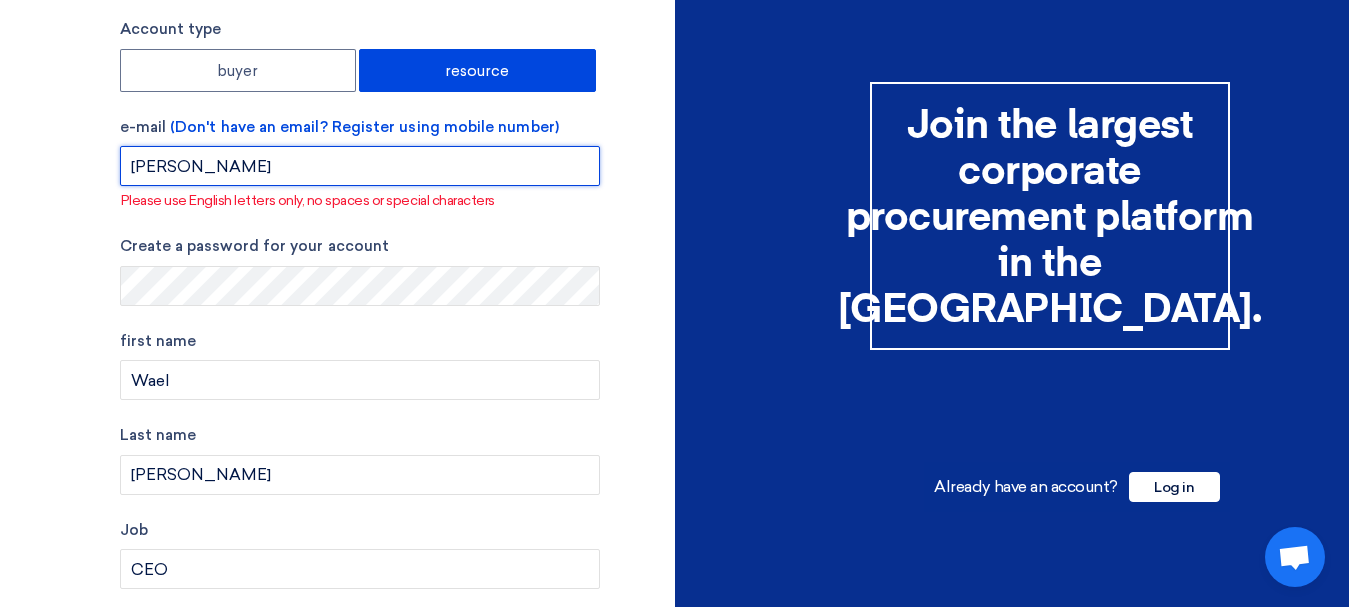 click on "[PERSON_NAME]" at bounding box center (360, 166) 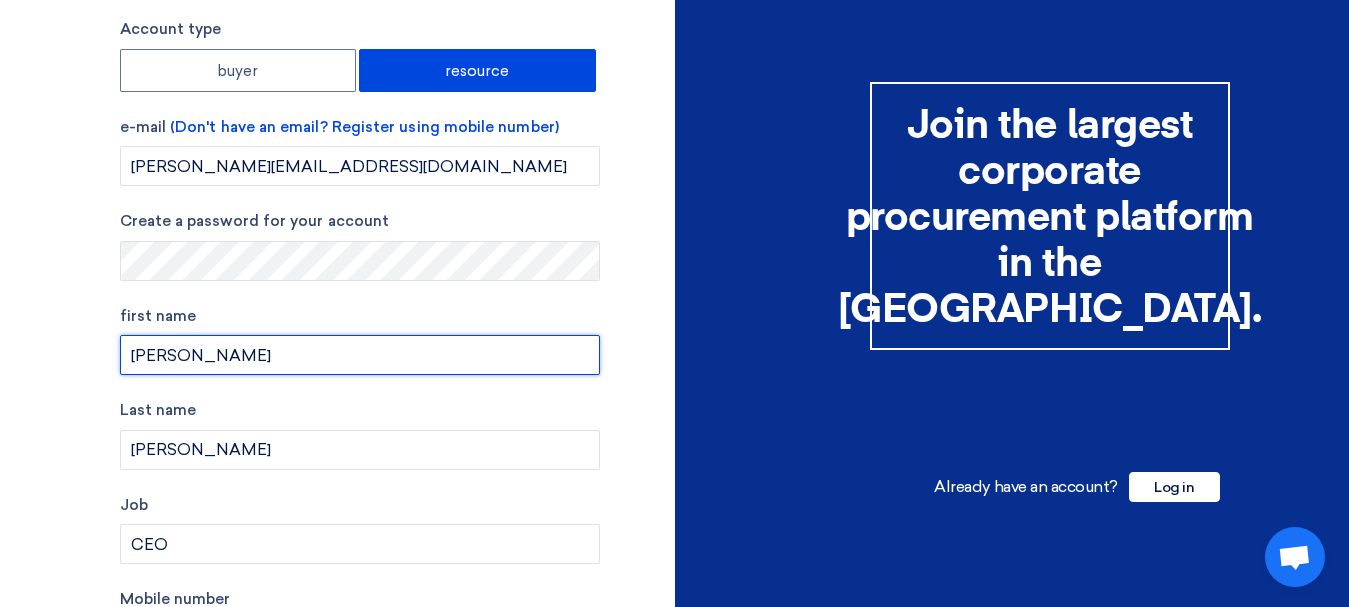 type on "[PERSON_NAME]" 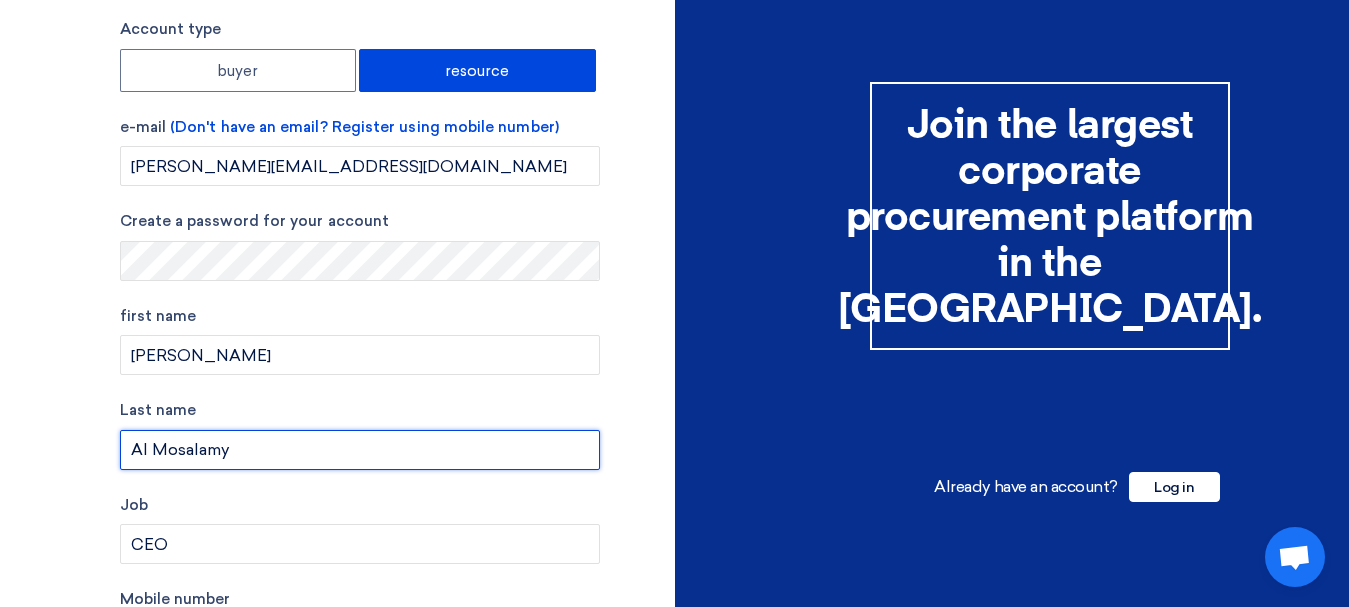 type on "Al Mosalamy" 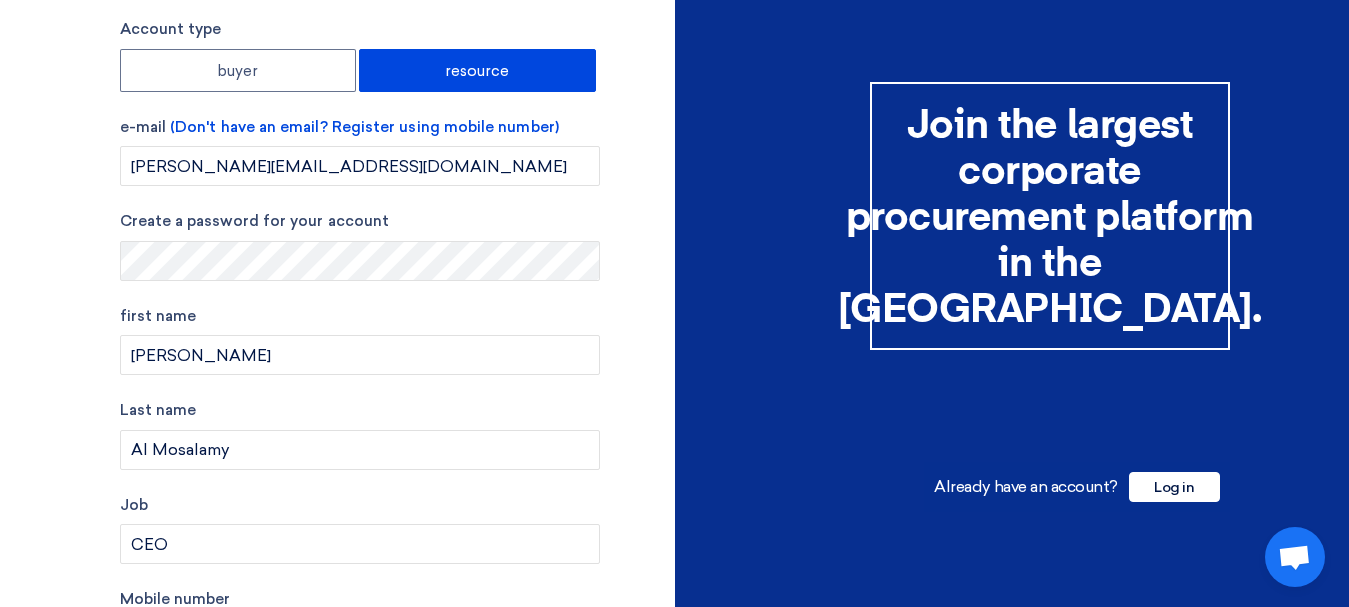 scroll, scrollTop: 415, scrollLeft: 0, axis: vertical 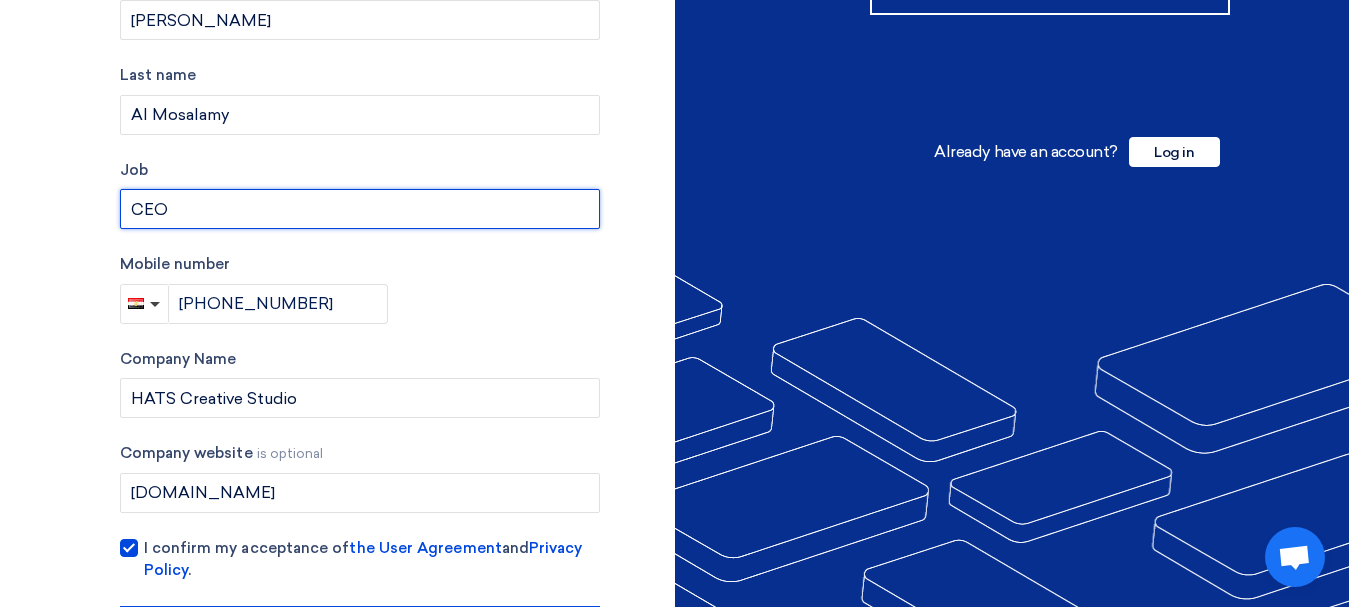 click on "CEO" at bounding box center (360, 209) 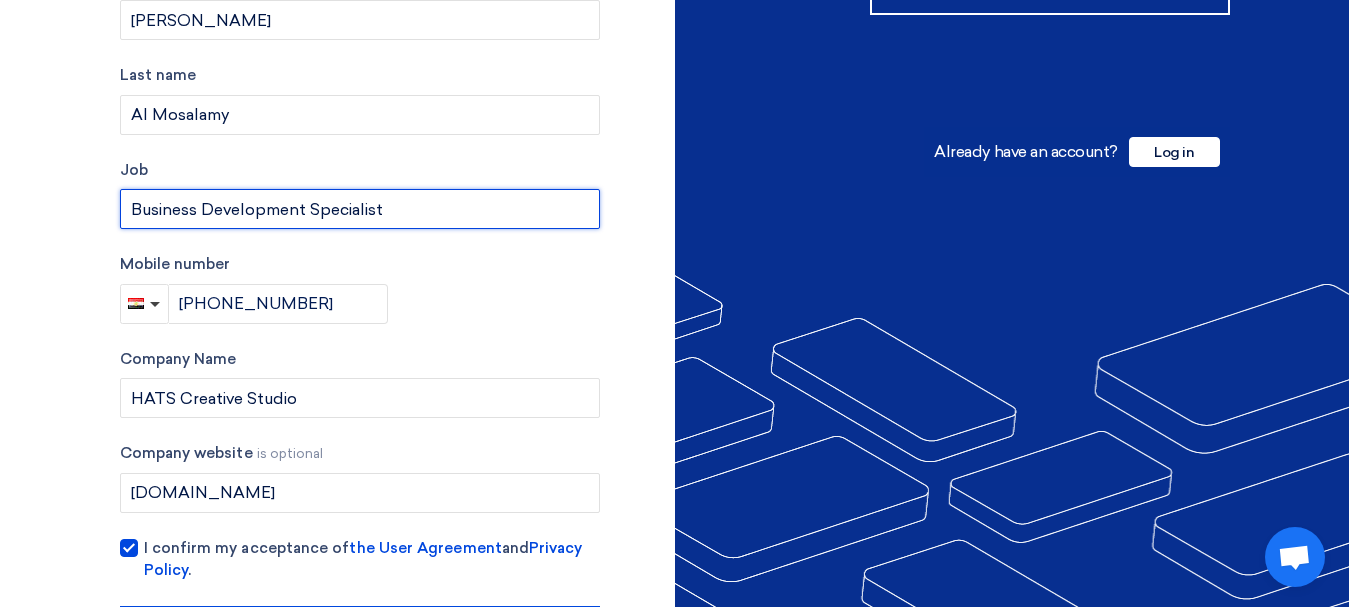 type on "Business Development Specialist" 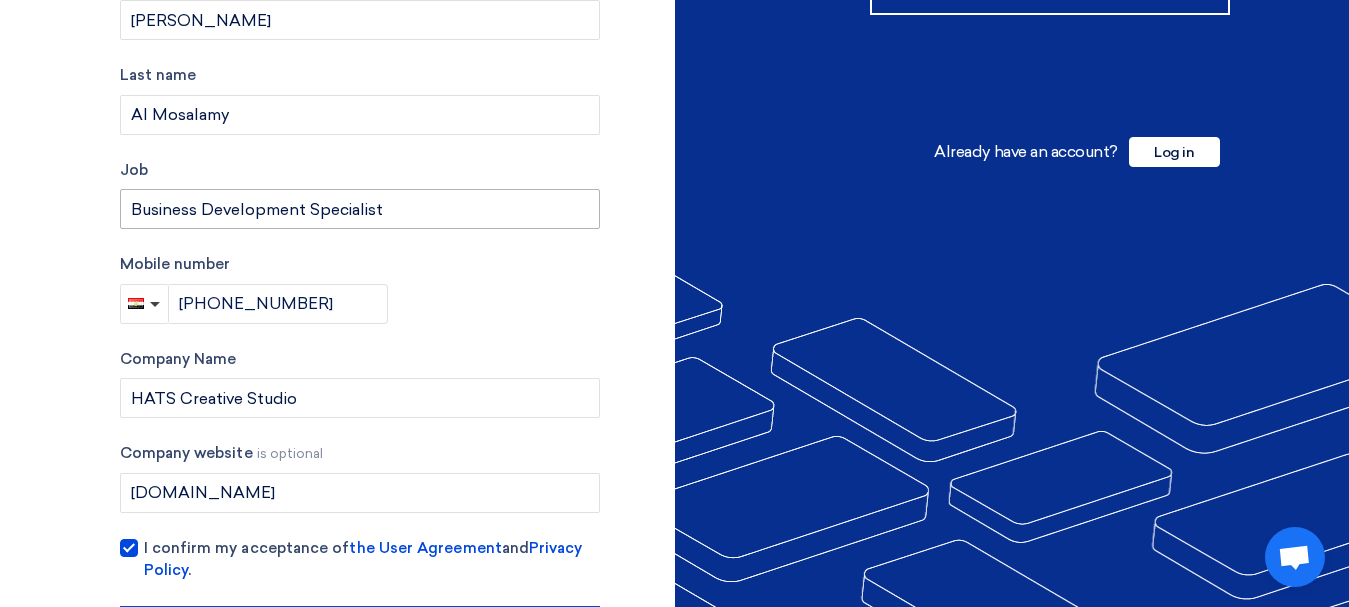 scroll, scrollTop: 498, scrollLeft: 0, axis: vertical 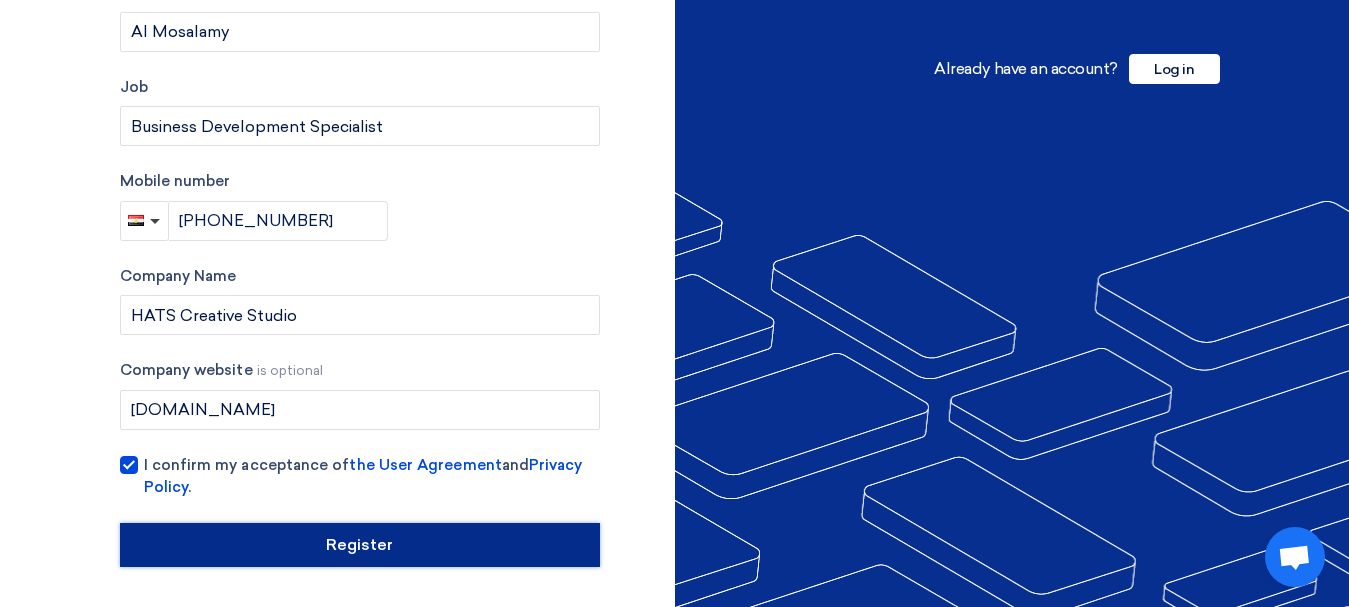 click on "Register" 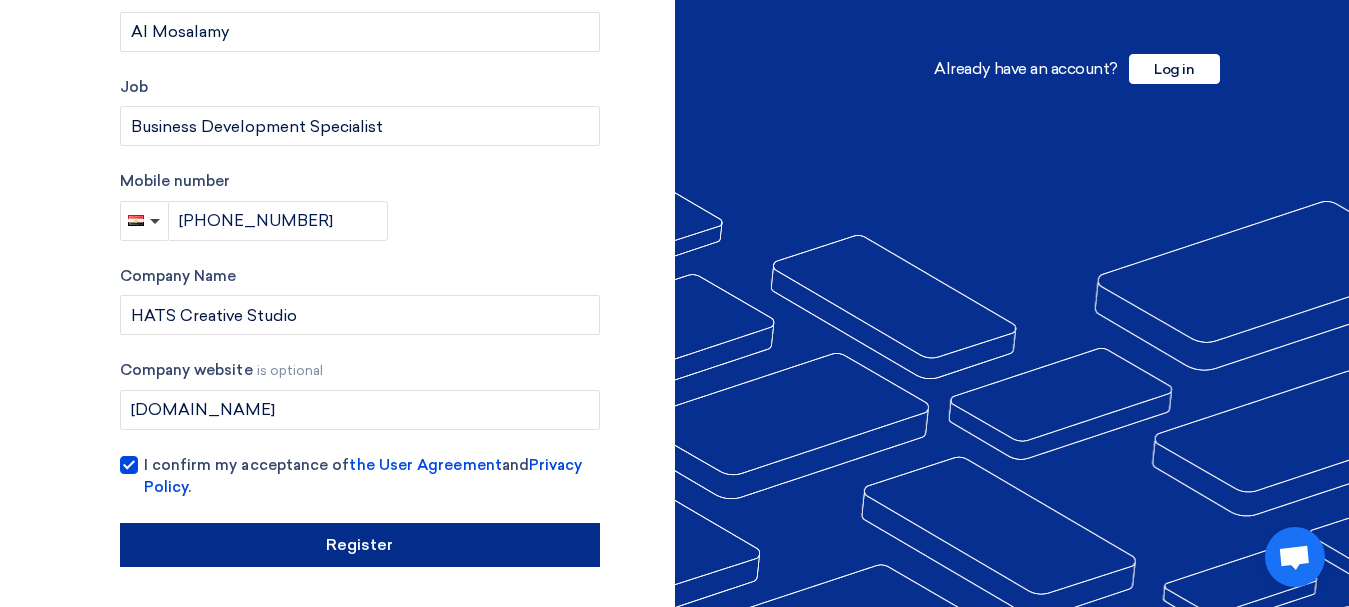 click on "Register" 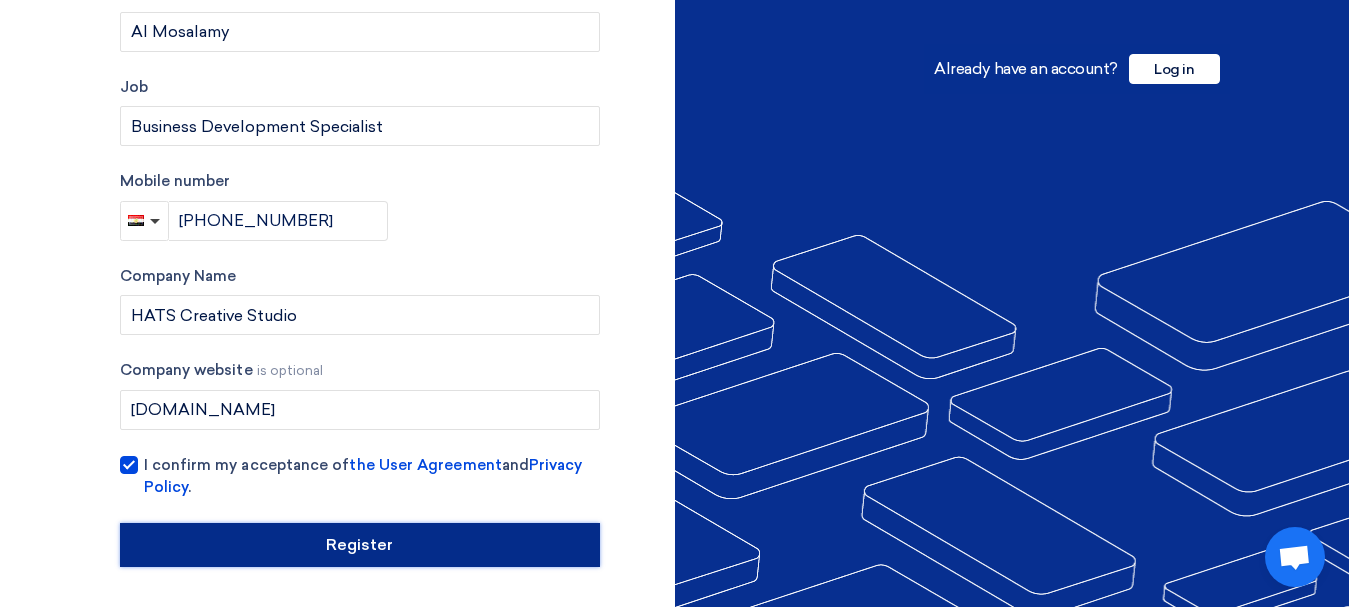 click on "Register" 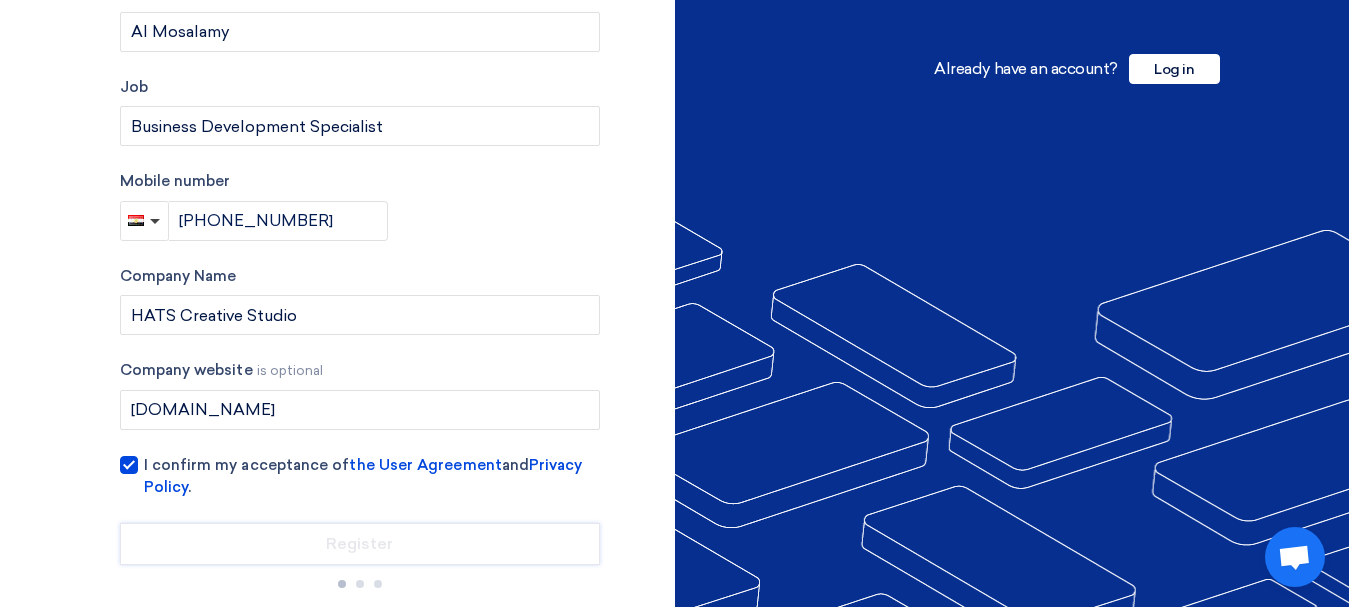 click on "Register" 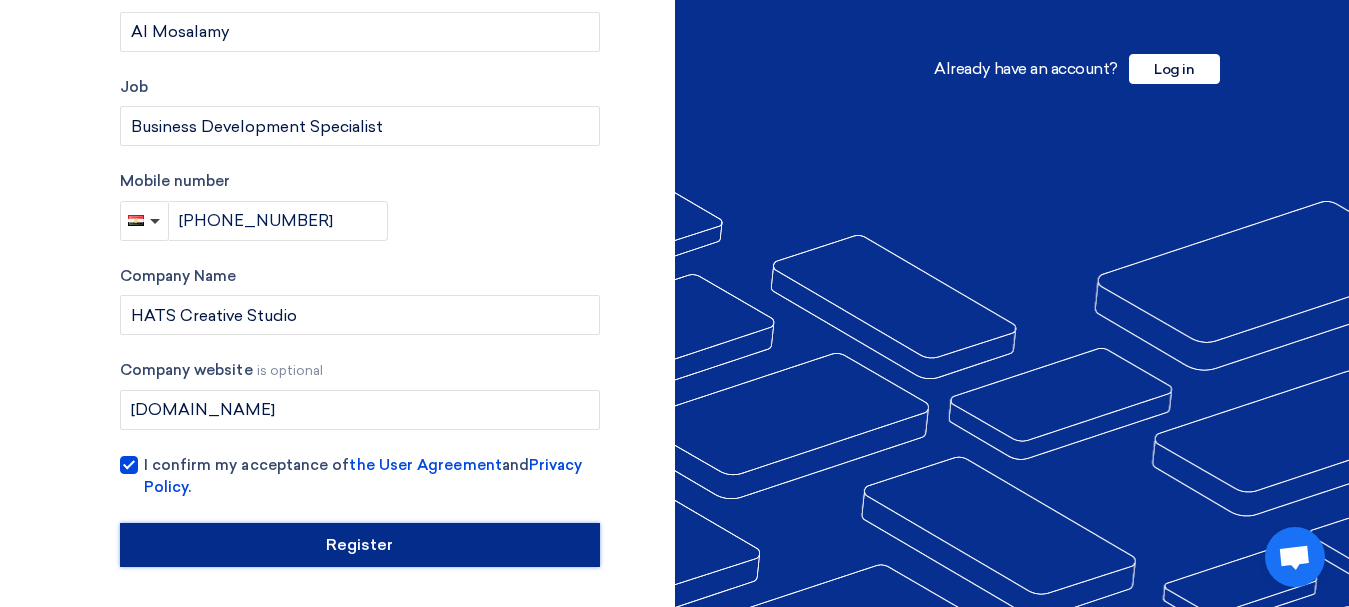 click on "Register" 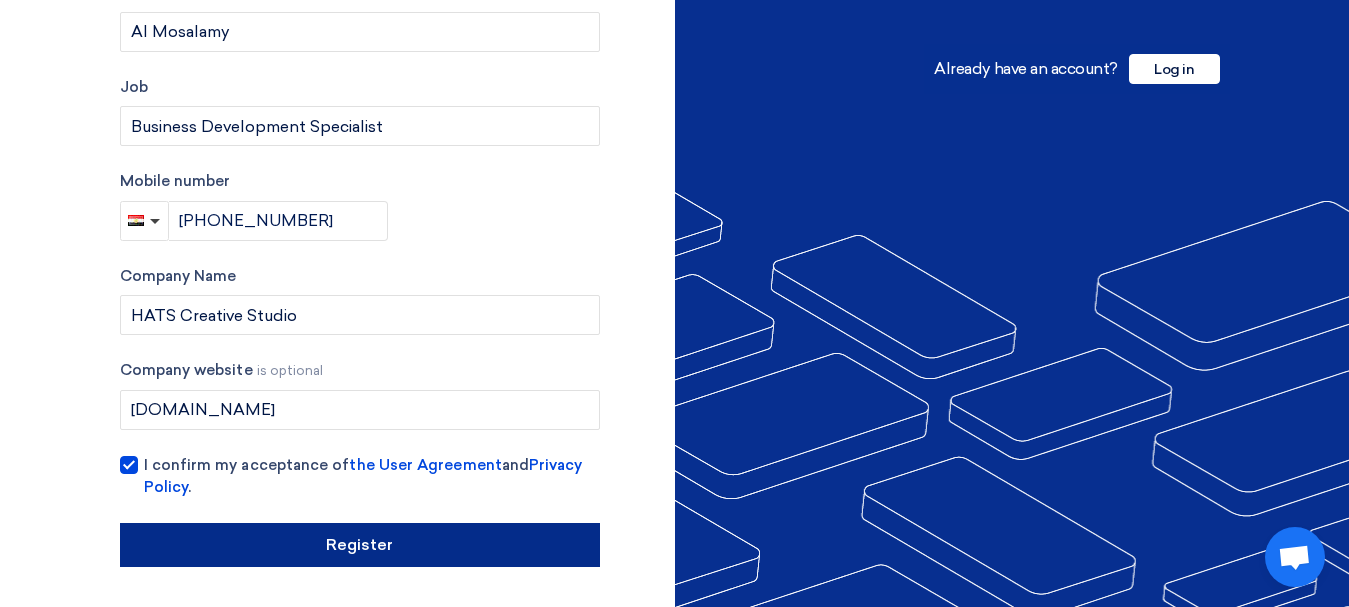 click on "Register" 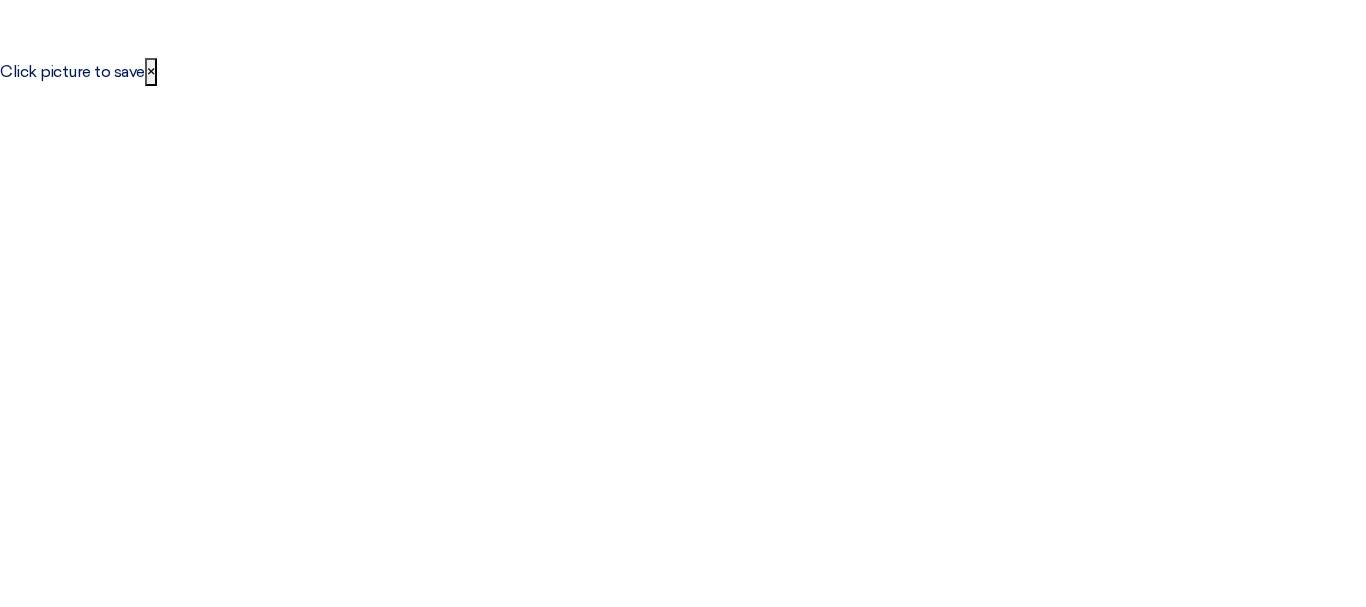 scroll, scrollTop: 0, scrollLeft: 0, axis: both 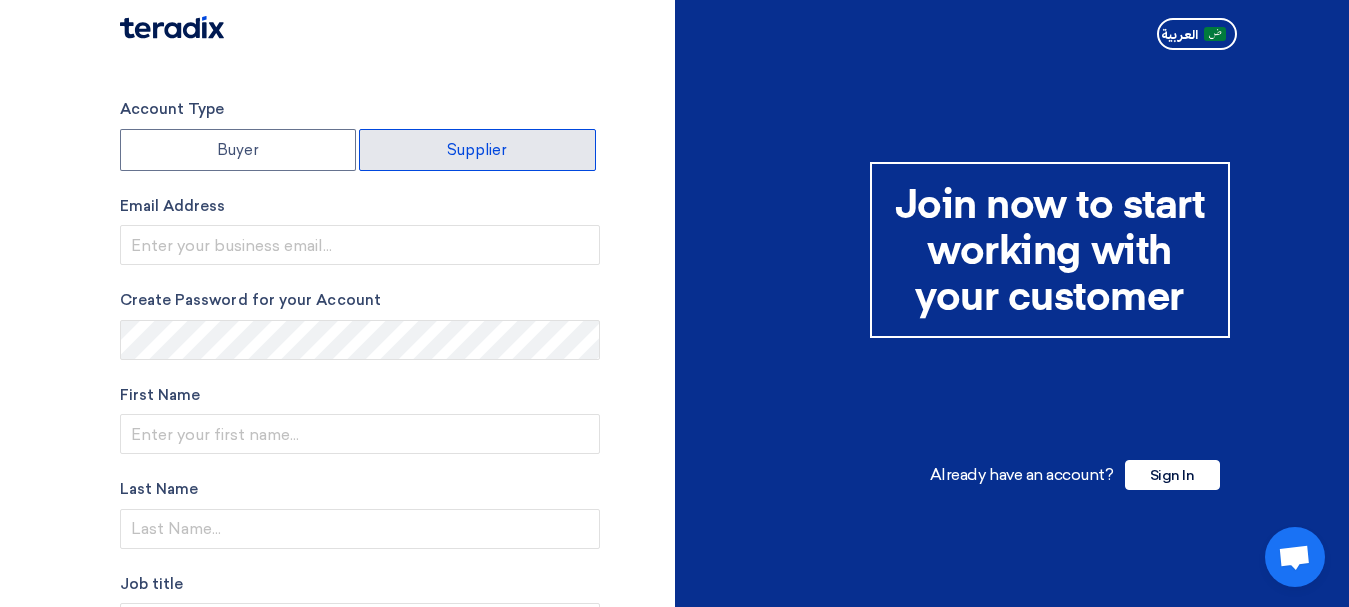 click on "Supplier" 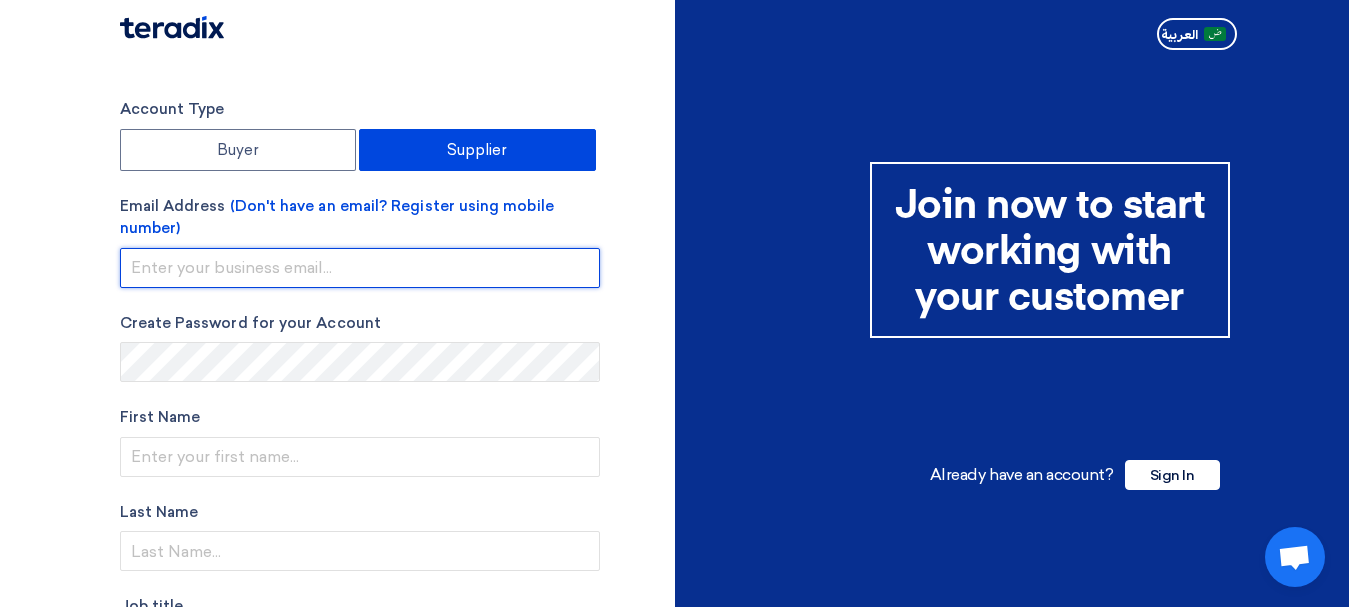 click at bounding box center [360, 268] 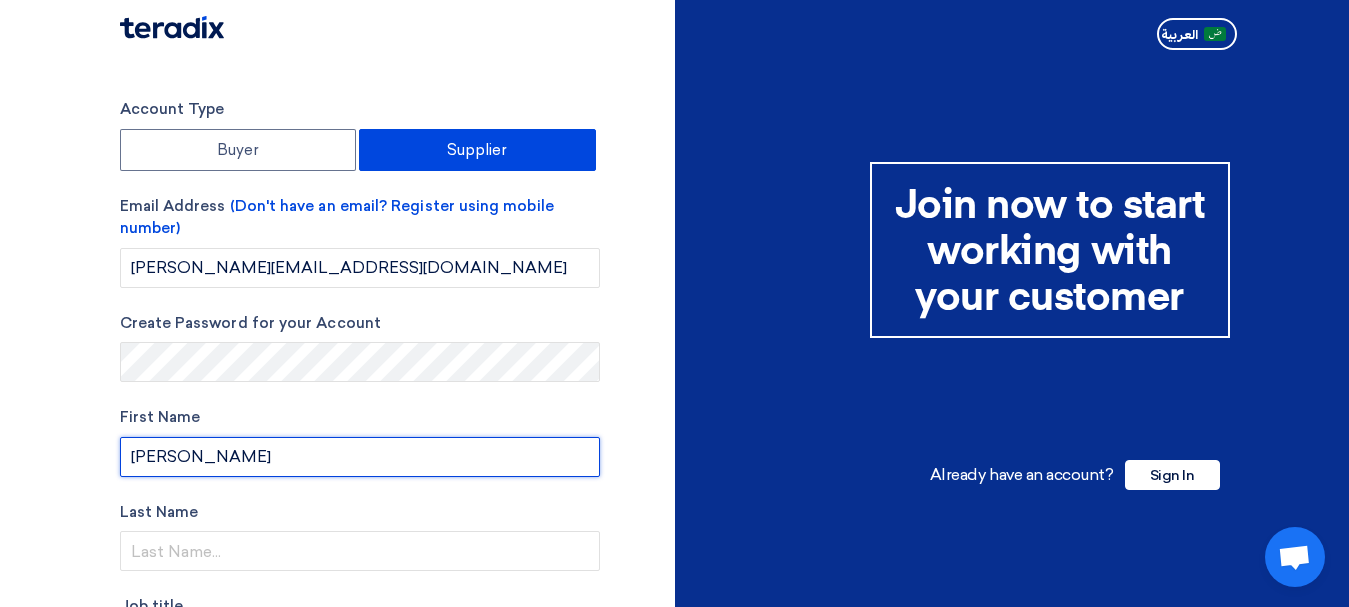 type on "[PERSON_NAME]" 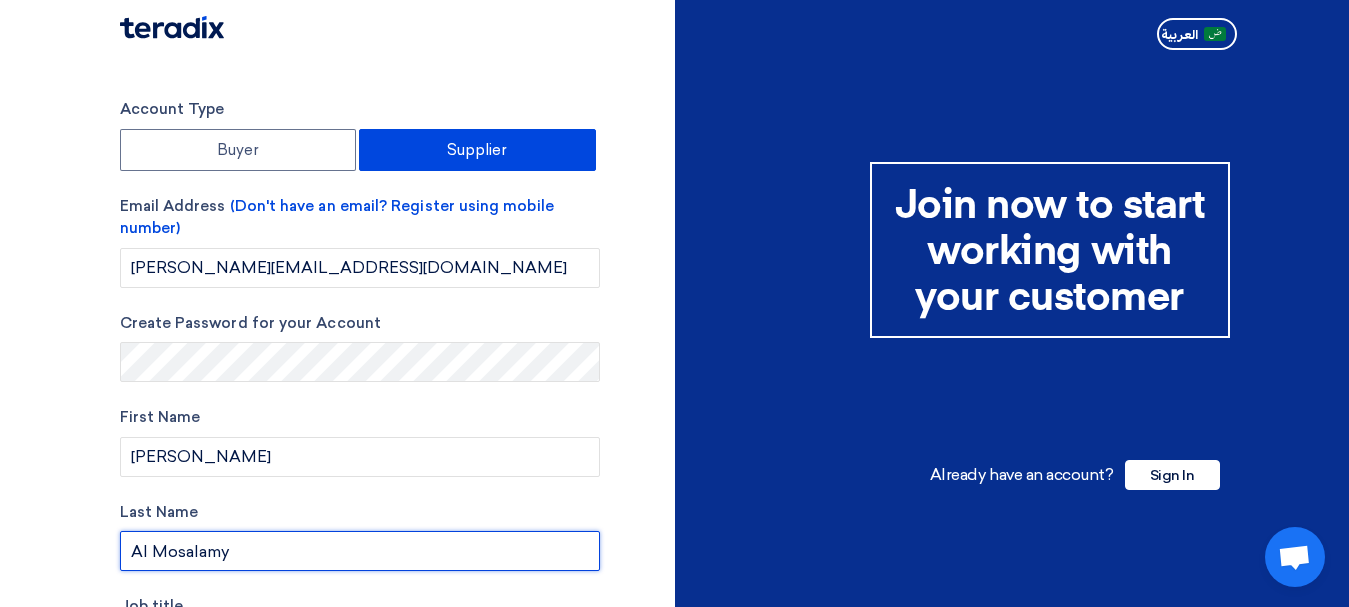 type on "Al Mosalamy" 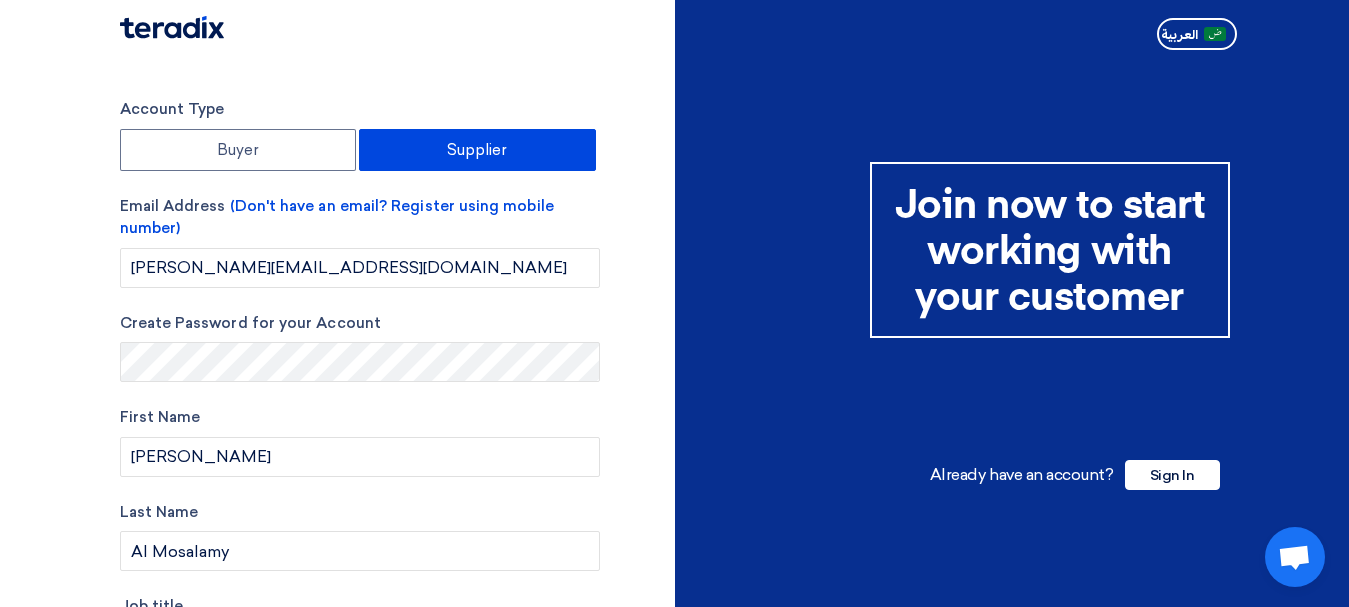 scroll, scrollTop: 342, scrollLeft: 0, axis: vertical 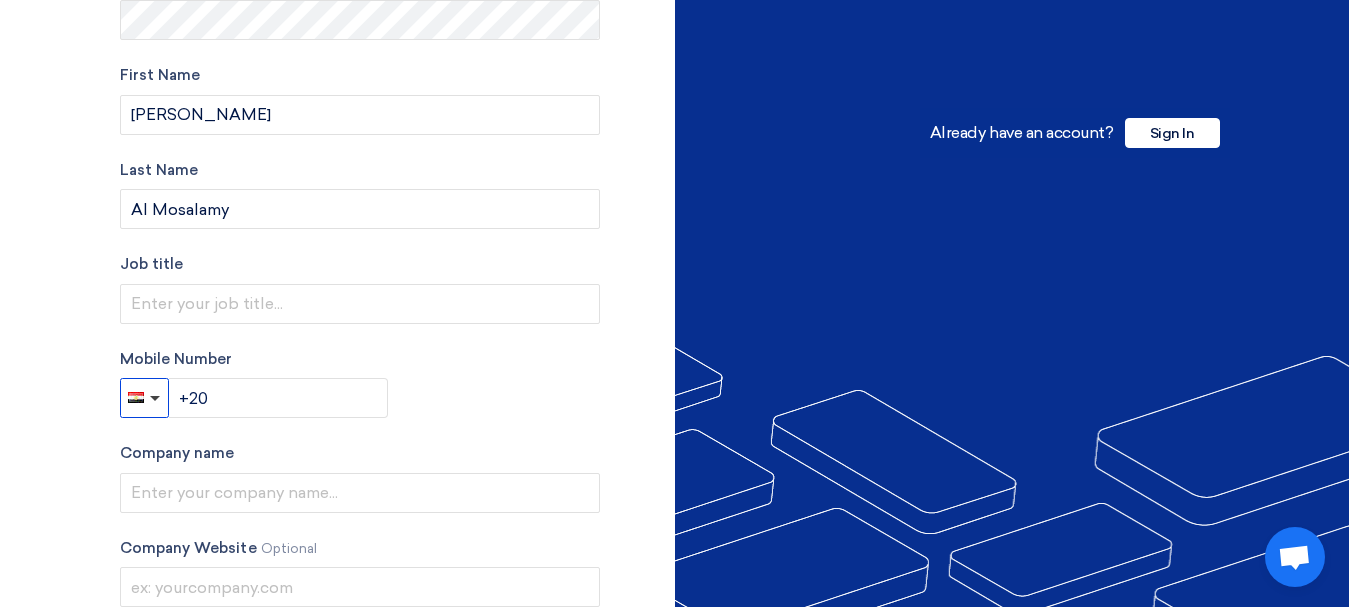type 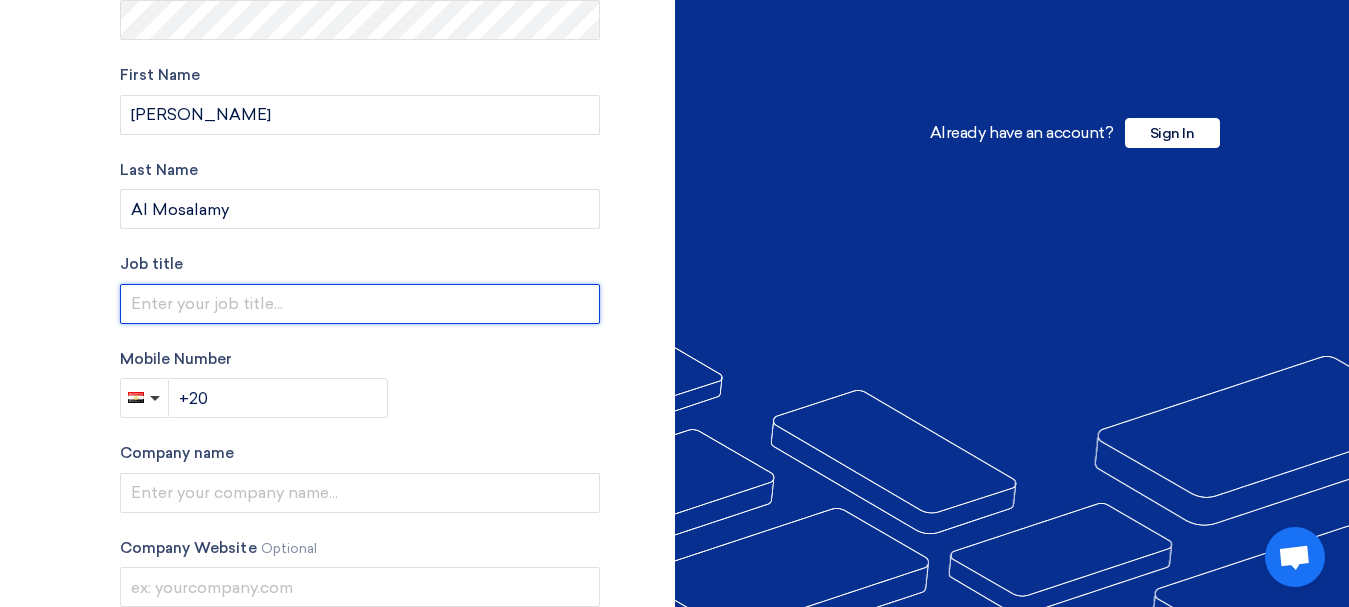 click at bounding box center [360, 304] 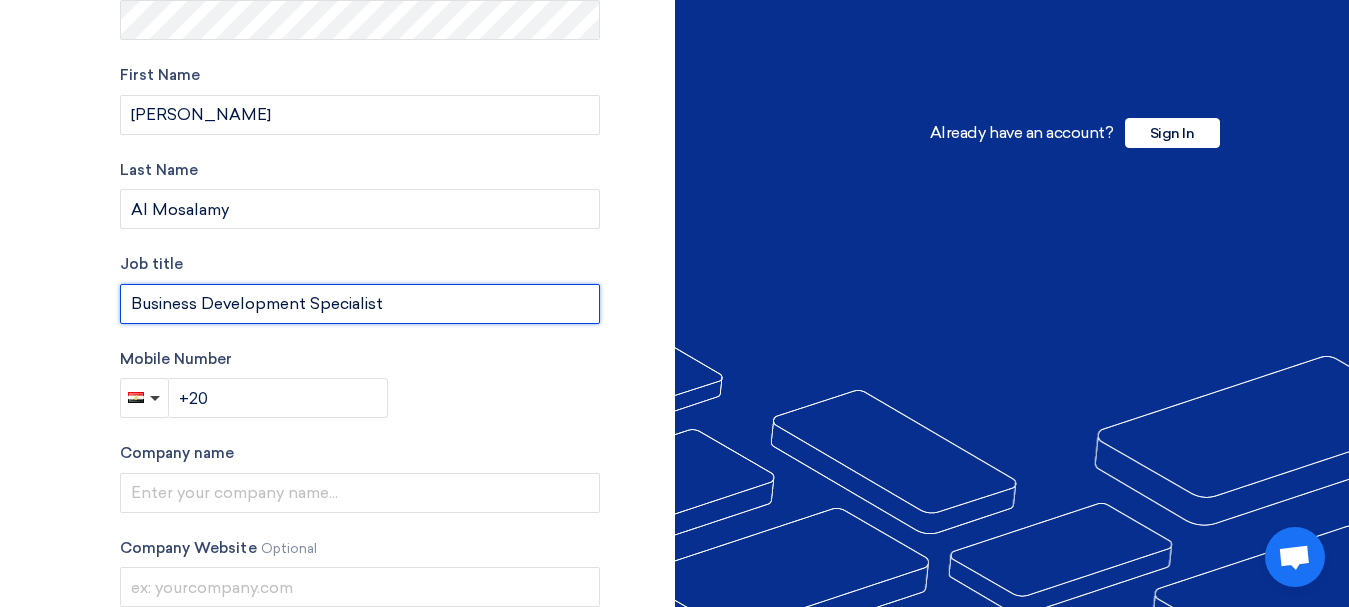 type on "Business Development Specialist" 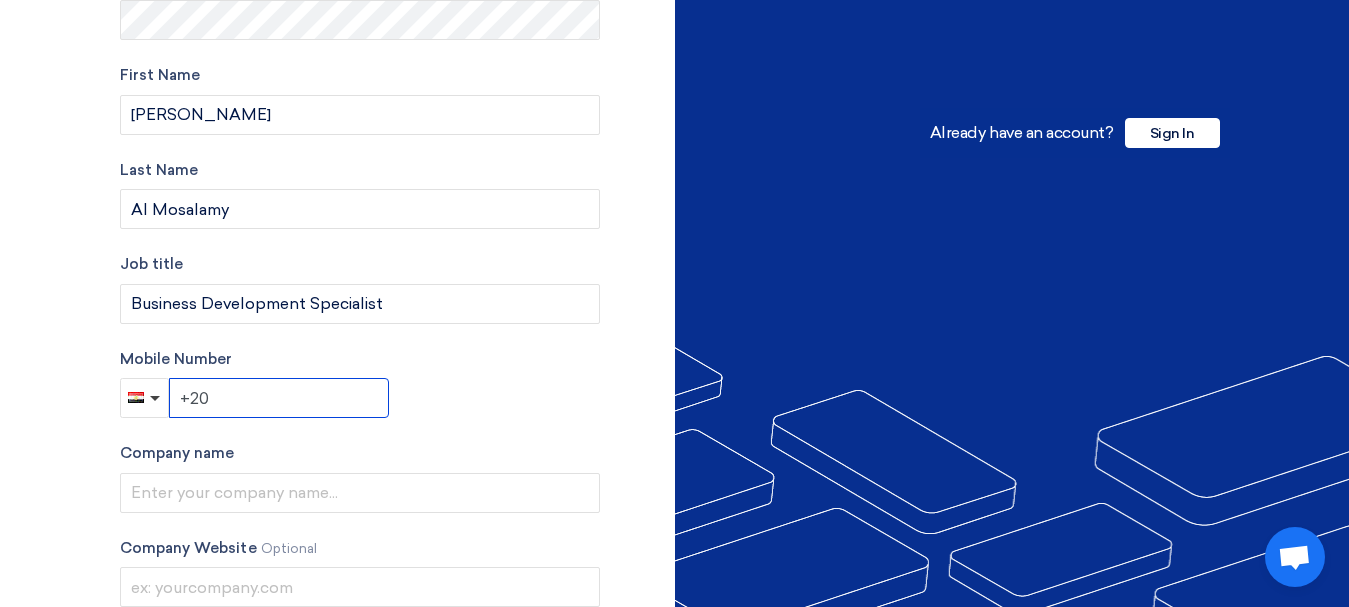click on "+20" 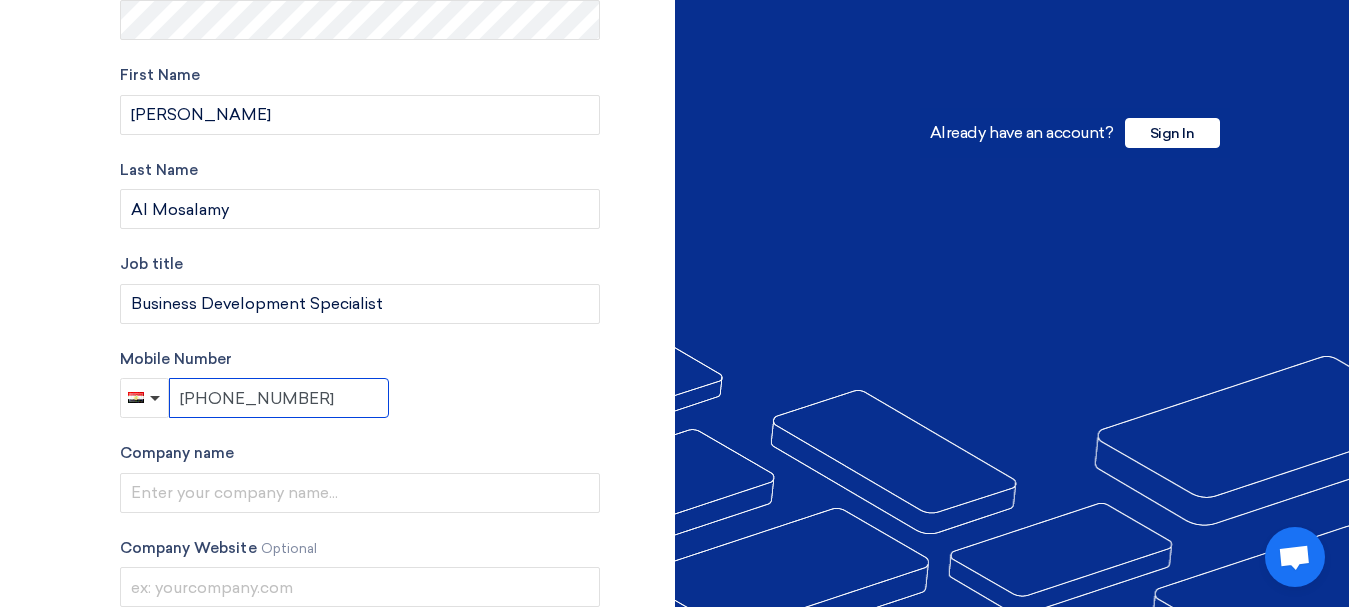 type on "[PHONE_NUMBER]" 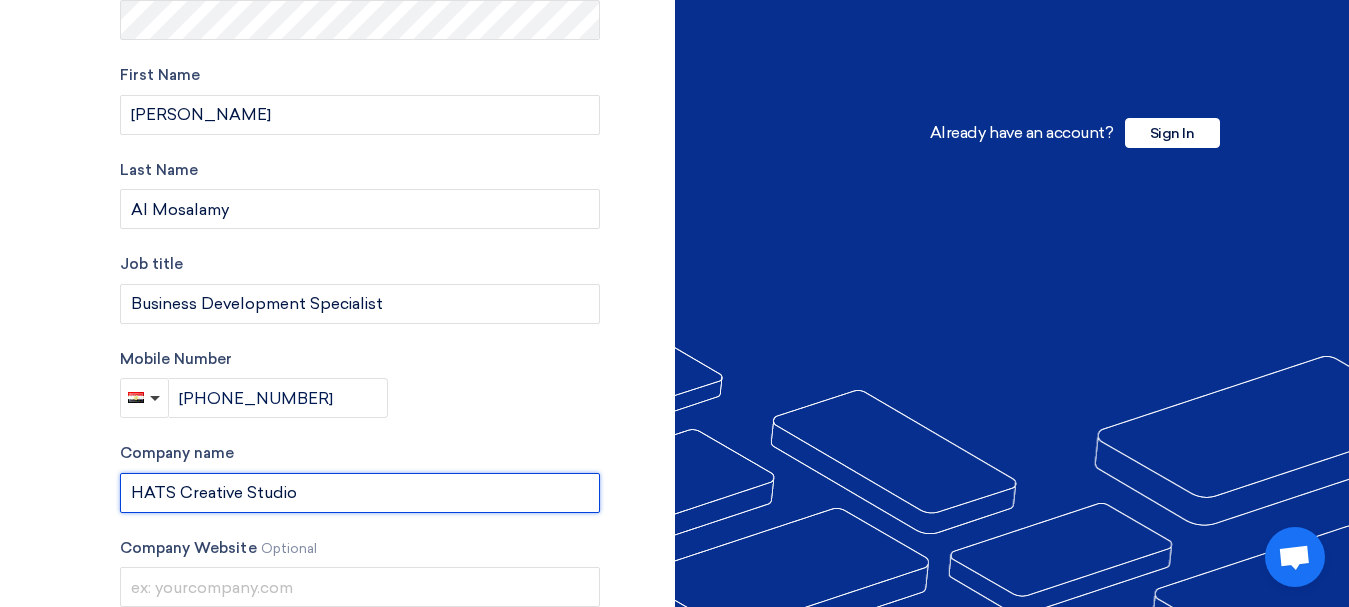 type on "HATS Creative Studio" 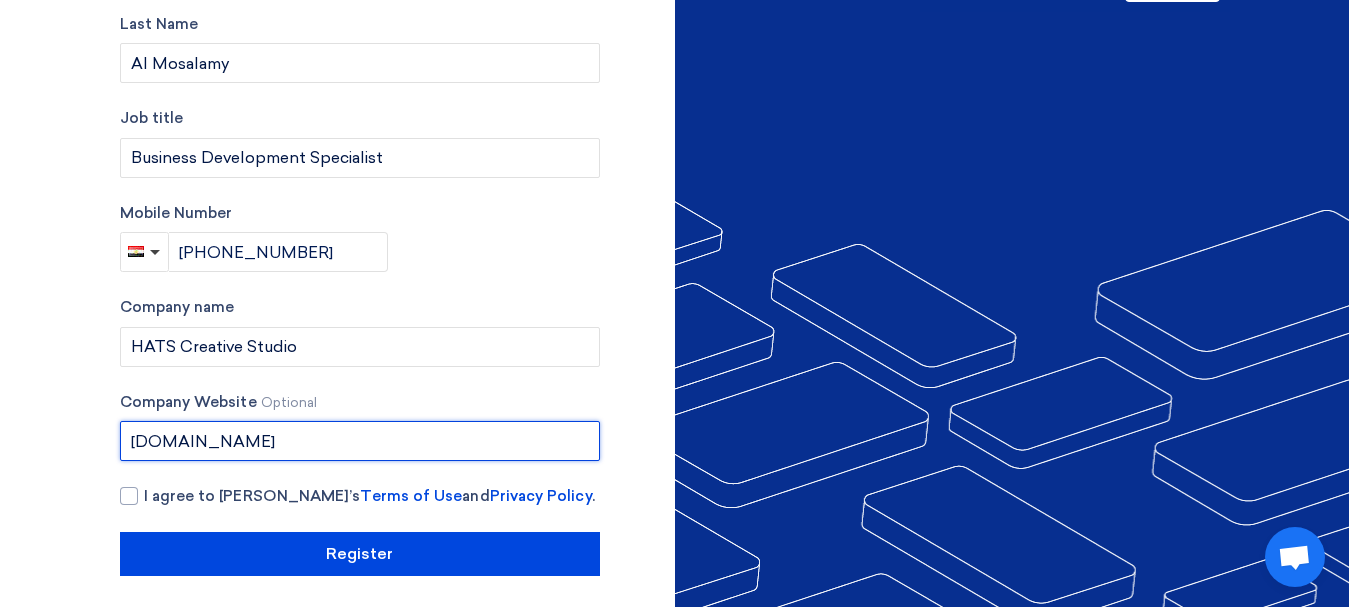 scroll, scrollTop: 497, scrollLeft: 0, axis: vertical 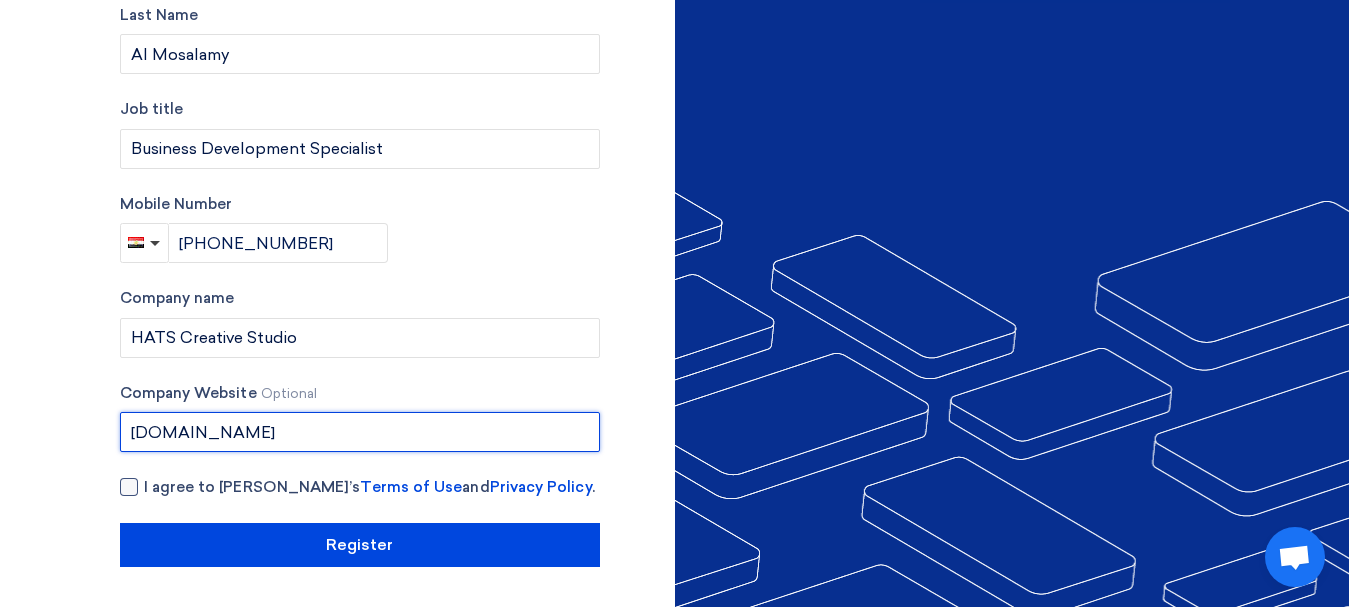 type on "[DOMAIN_NAME]" 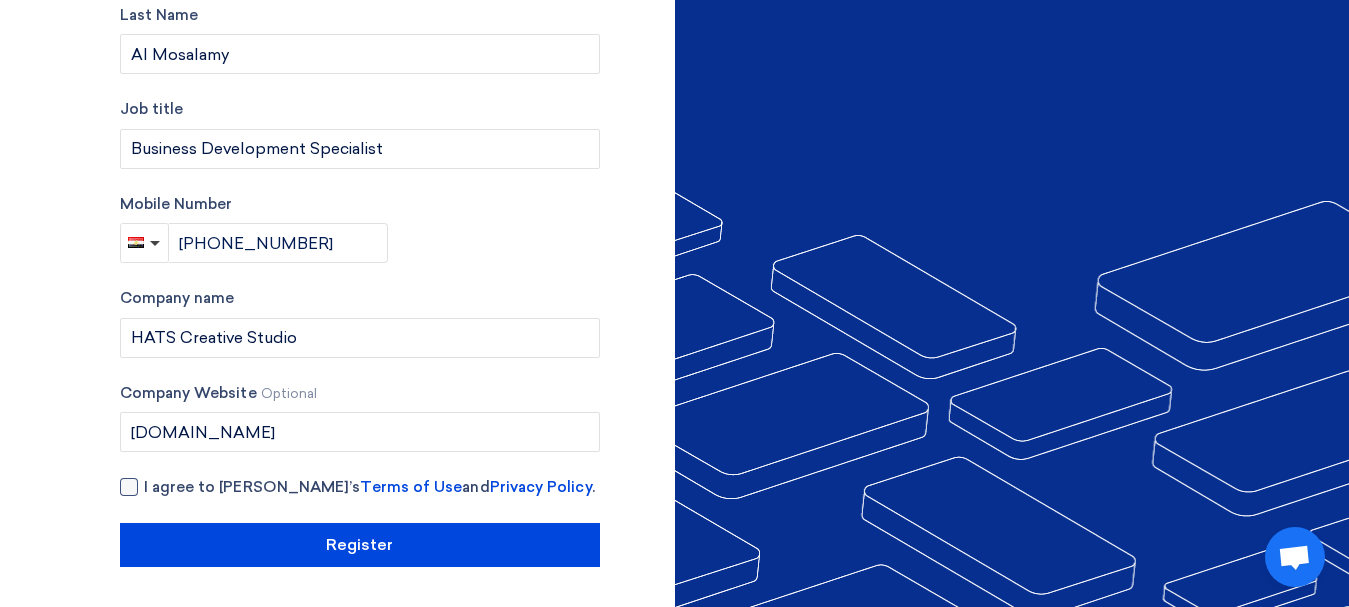 click 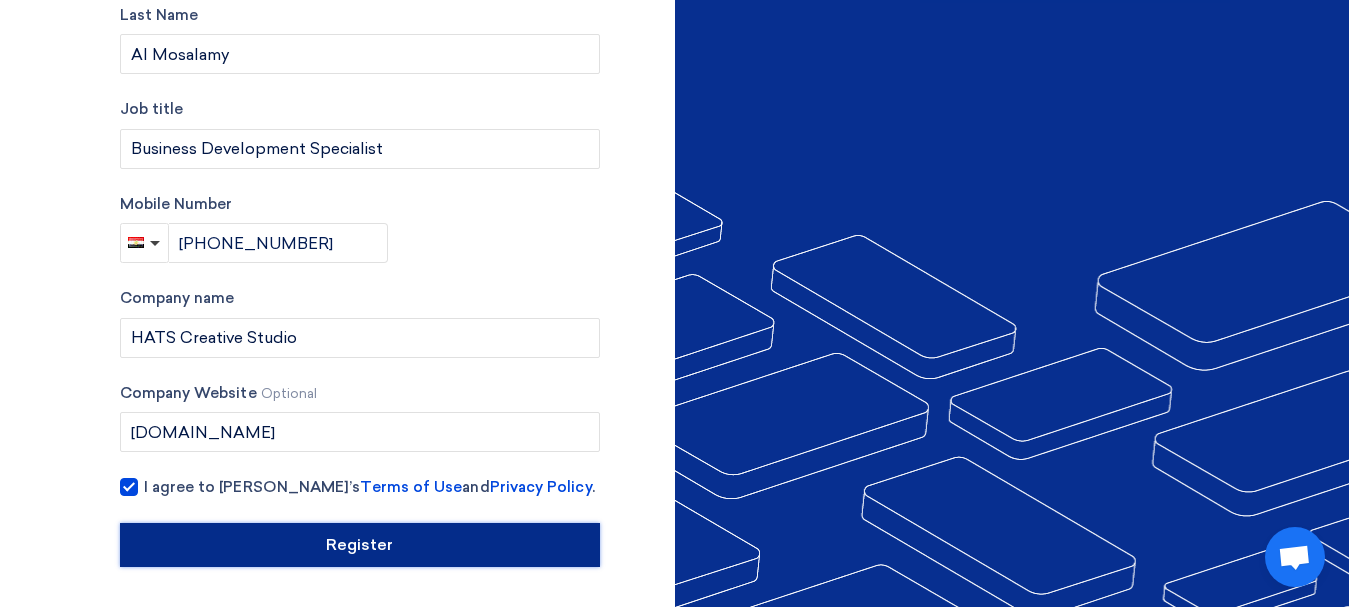 click on "Register" 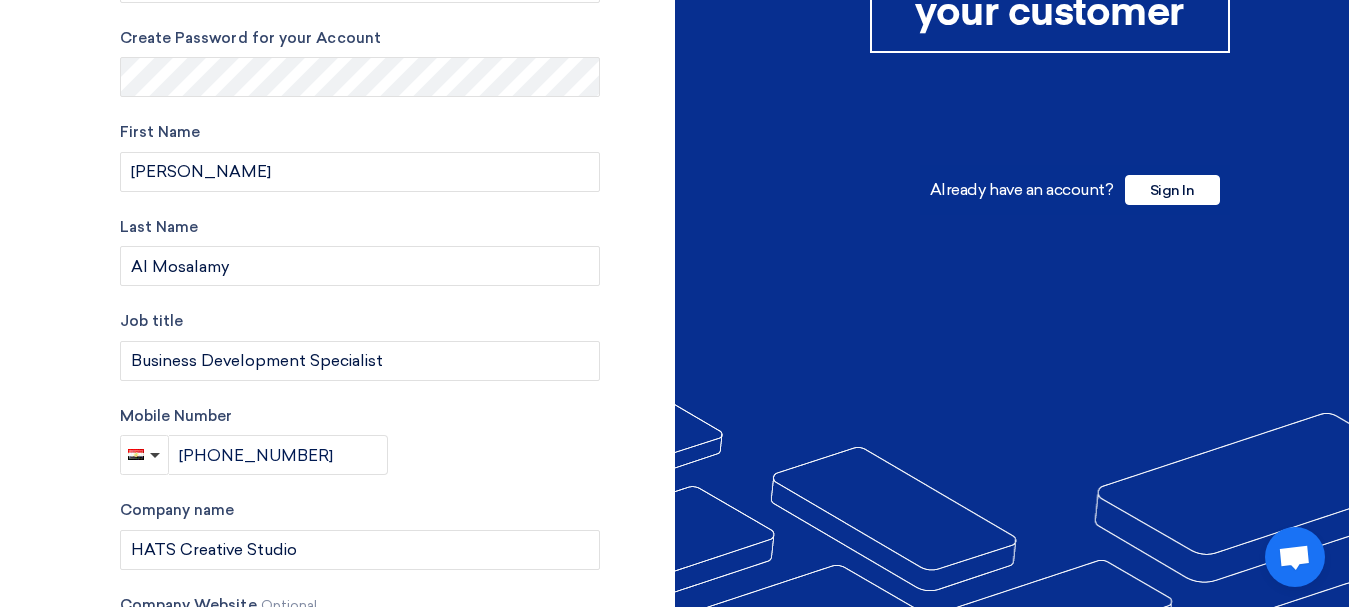 scroll, scrollTop: 497, scrollLeft: 0, axis: vertical 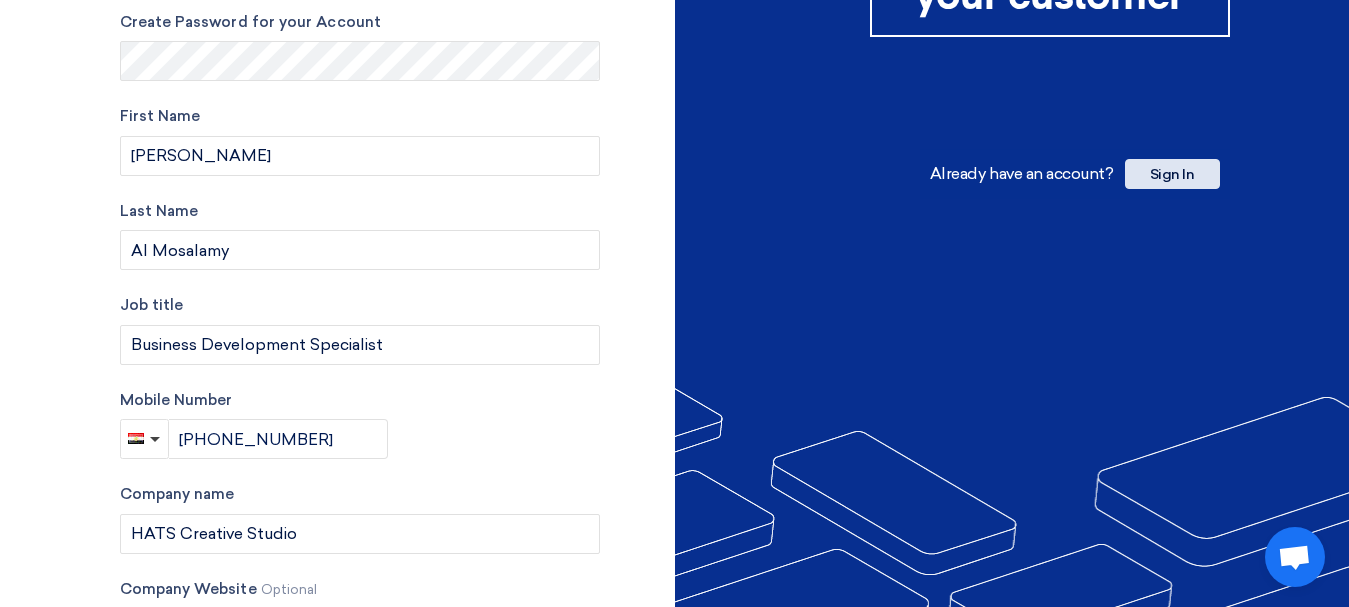 click on "Sign In" 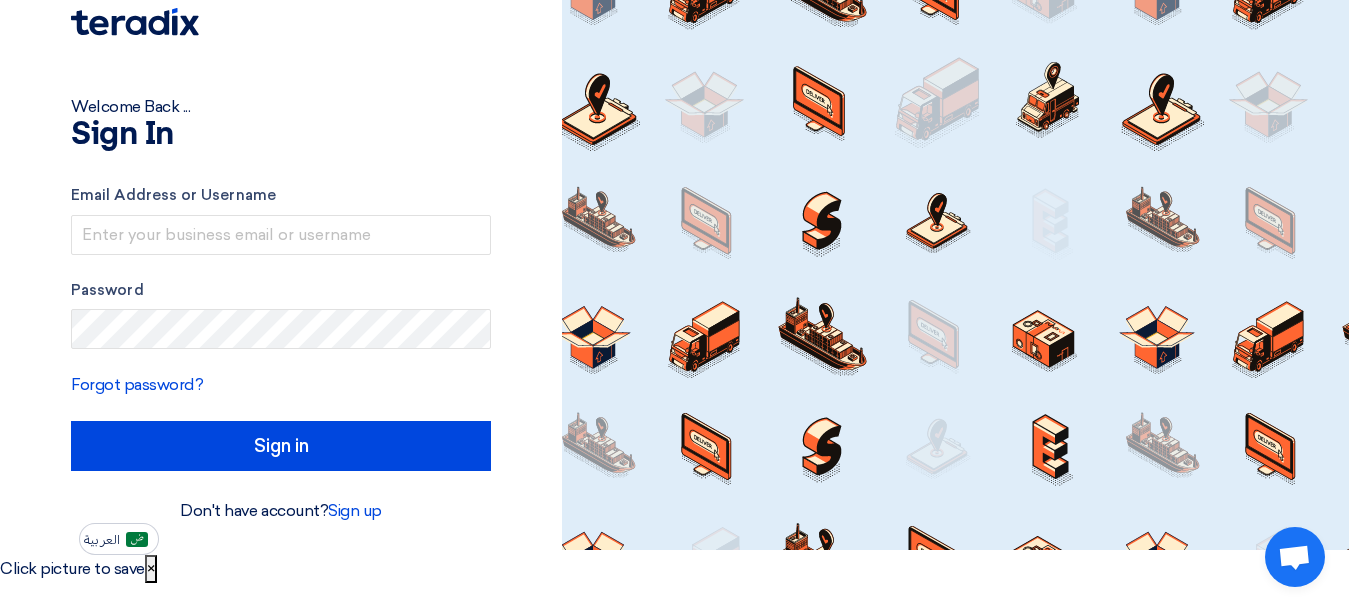 scroll, scrollTop: 0, scrollLeft: 0, axis: both 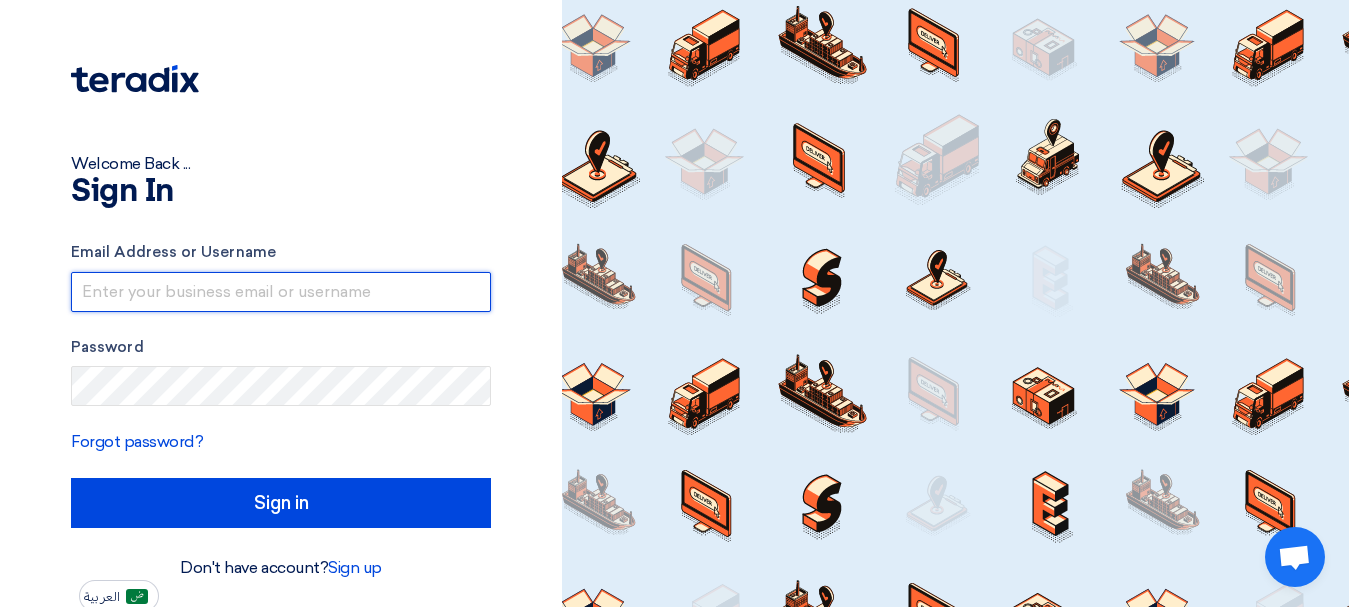 click at bounding box center (281, 292) 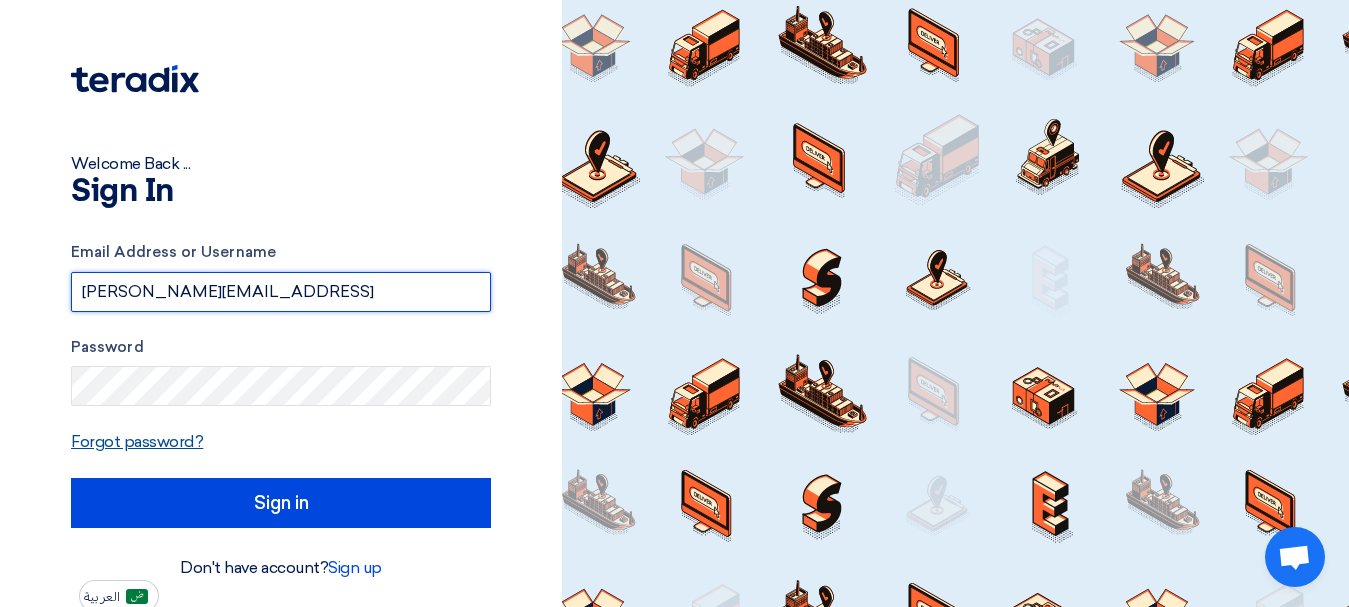 type on "[PERSON_NAME][EMAIL_ADDRESS]" 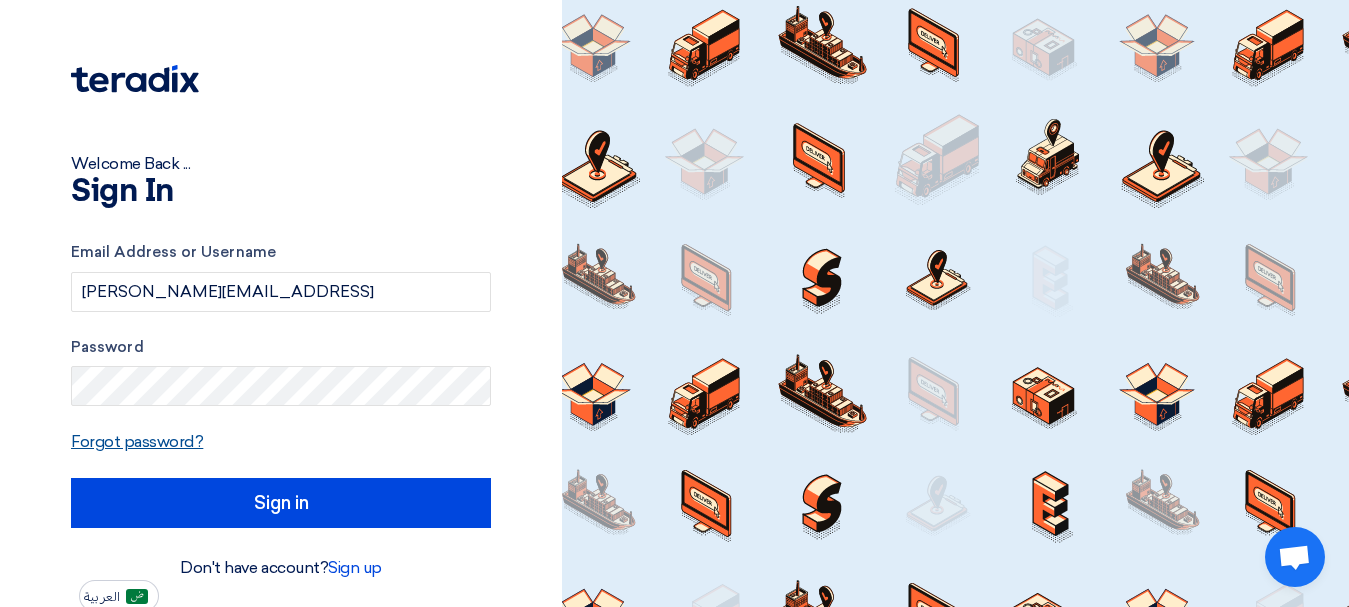 click on "Forgot password?" 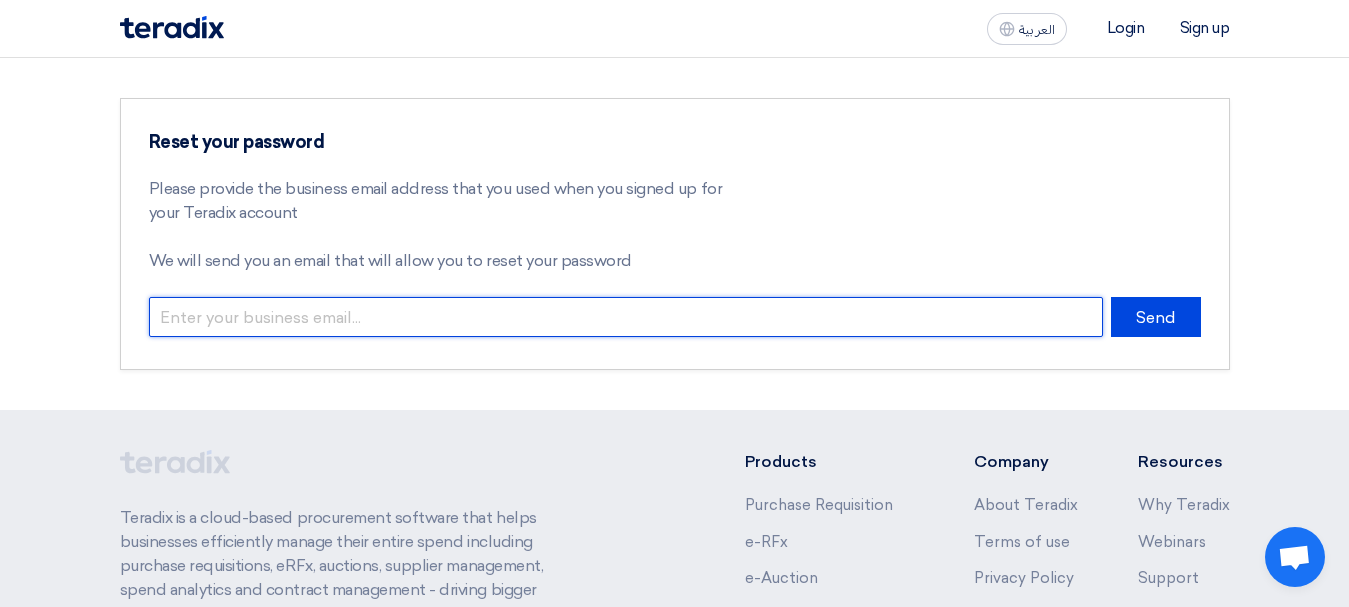 click at bounding box center (626, 317) 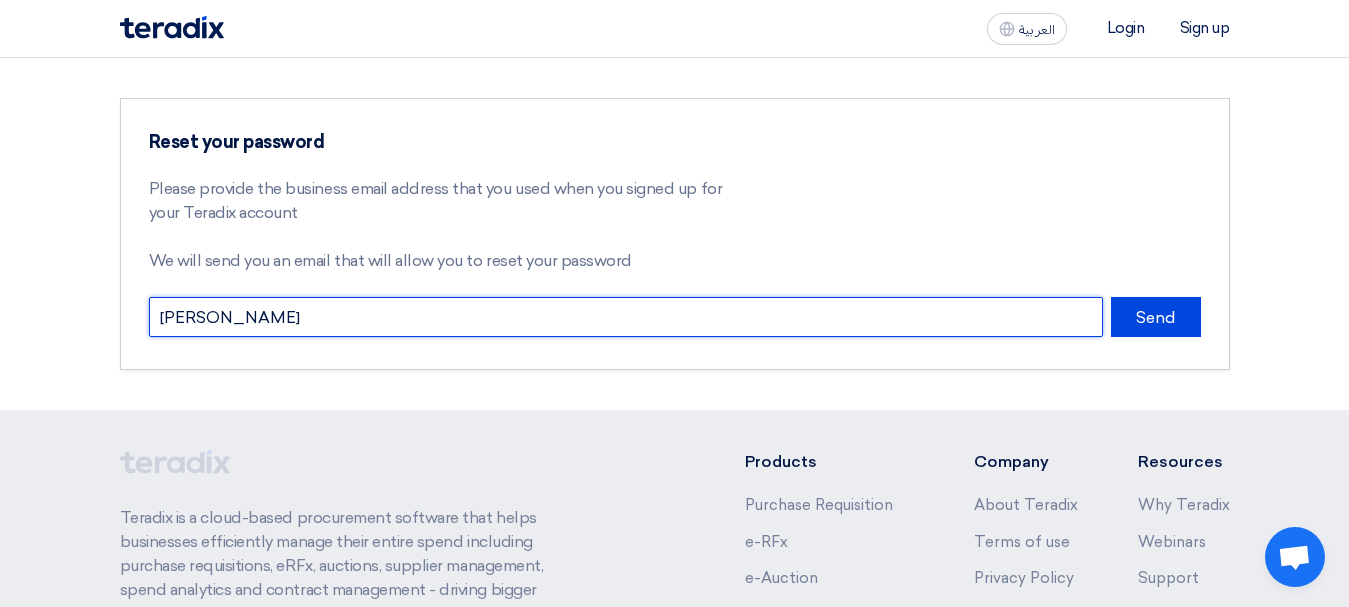 type on "[PERSON_NAME][EMAIL_ADDRESS][DOMAIN_NAME]" 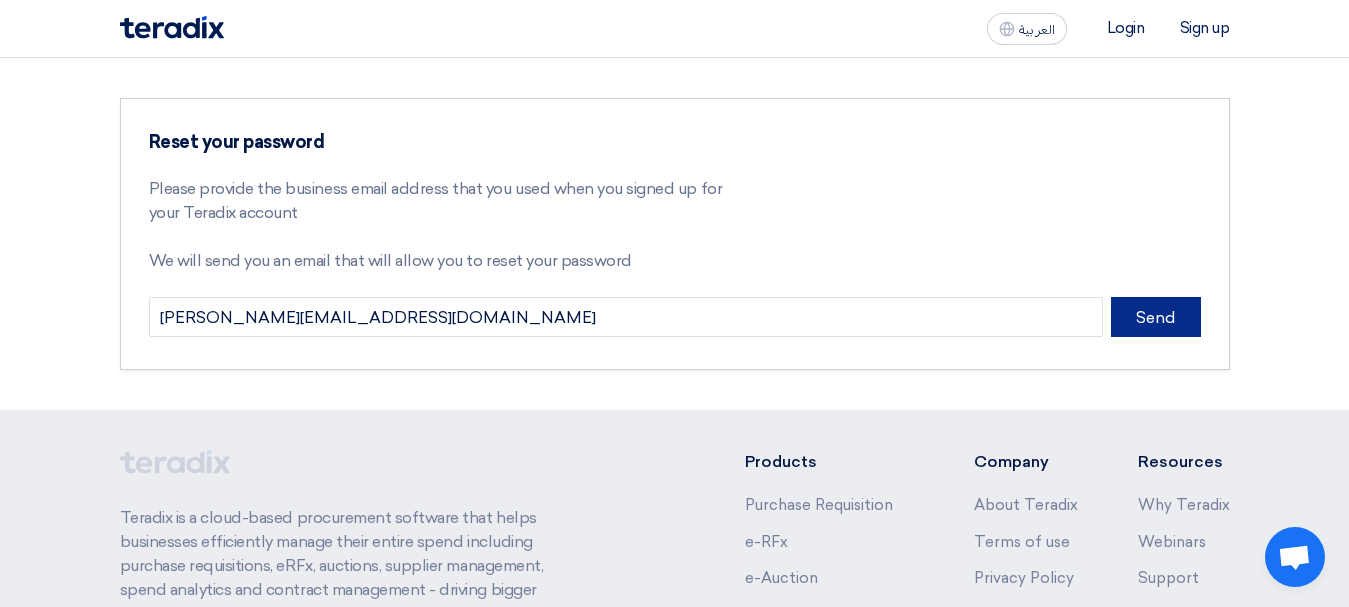click on "Send" 